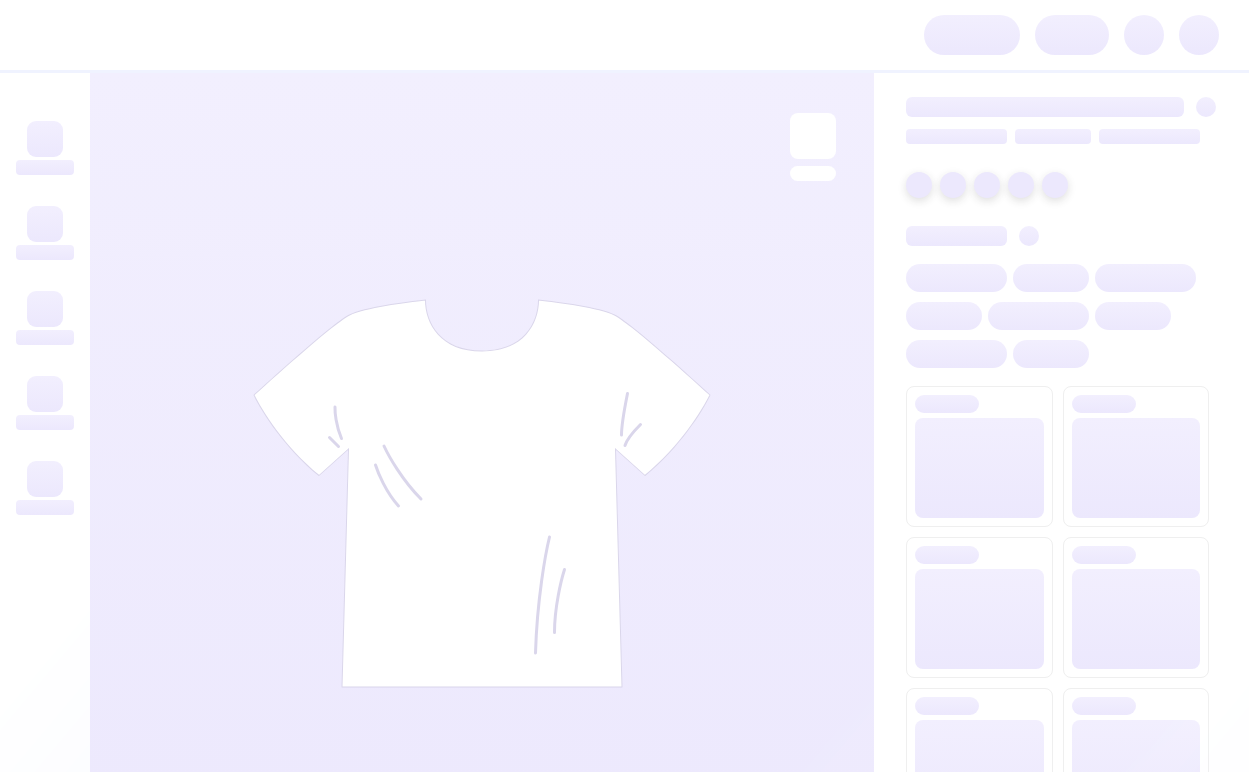 scroll, scrollTop: 0, scrollLeft: 0, axis: both 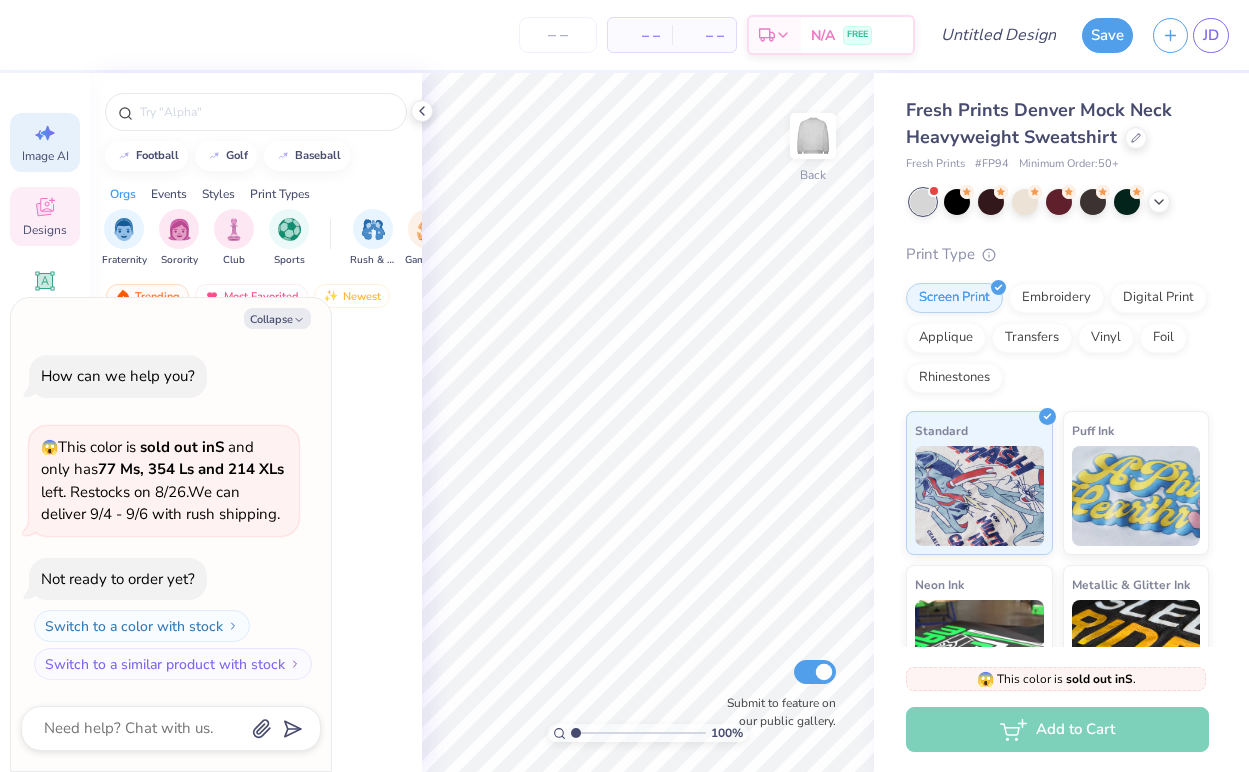 click 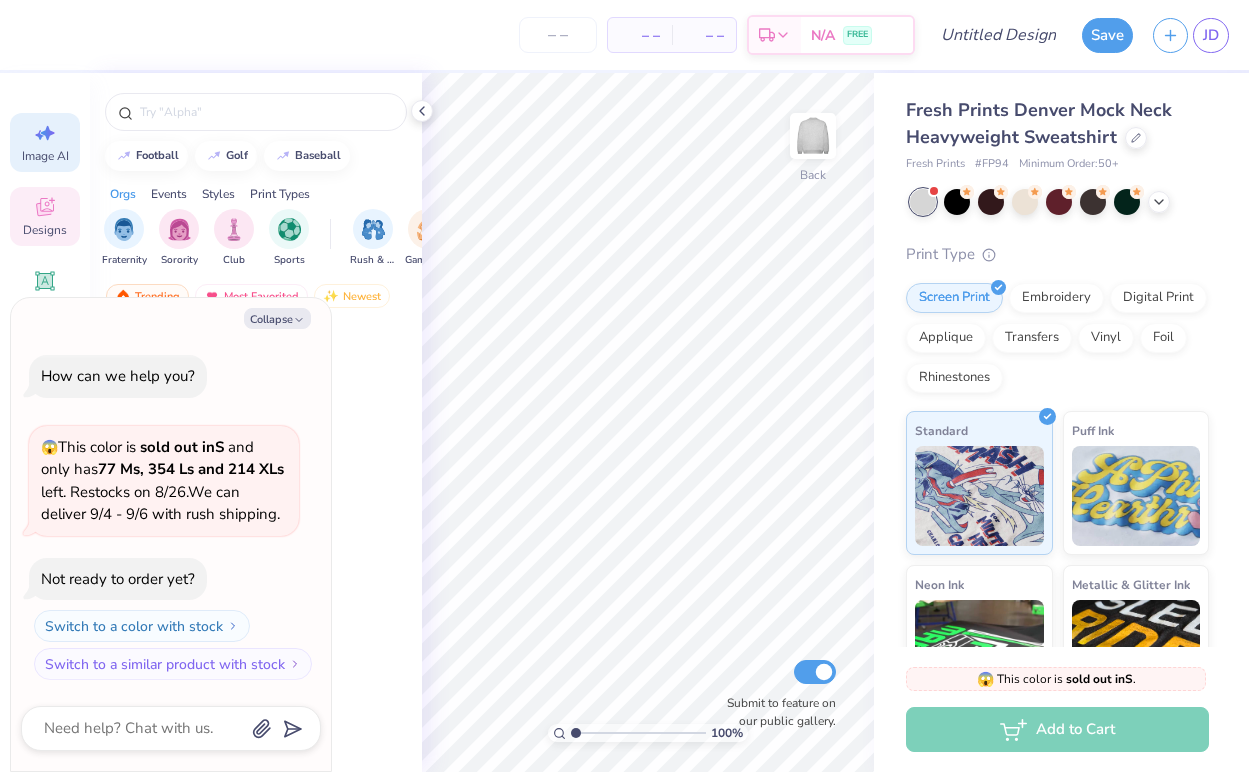 type on "x" 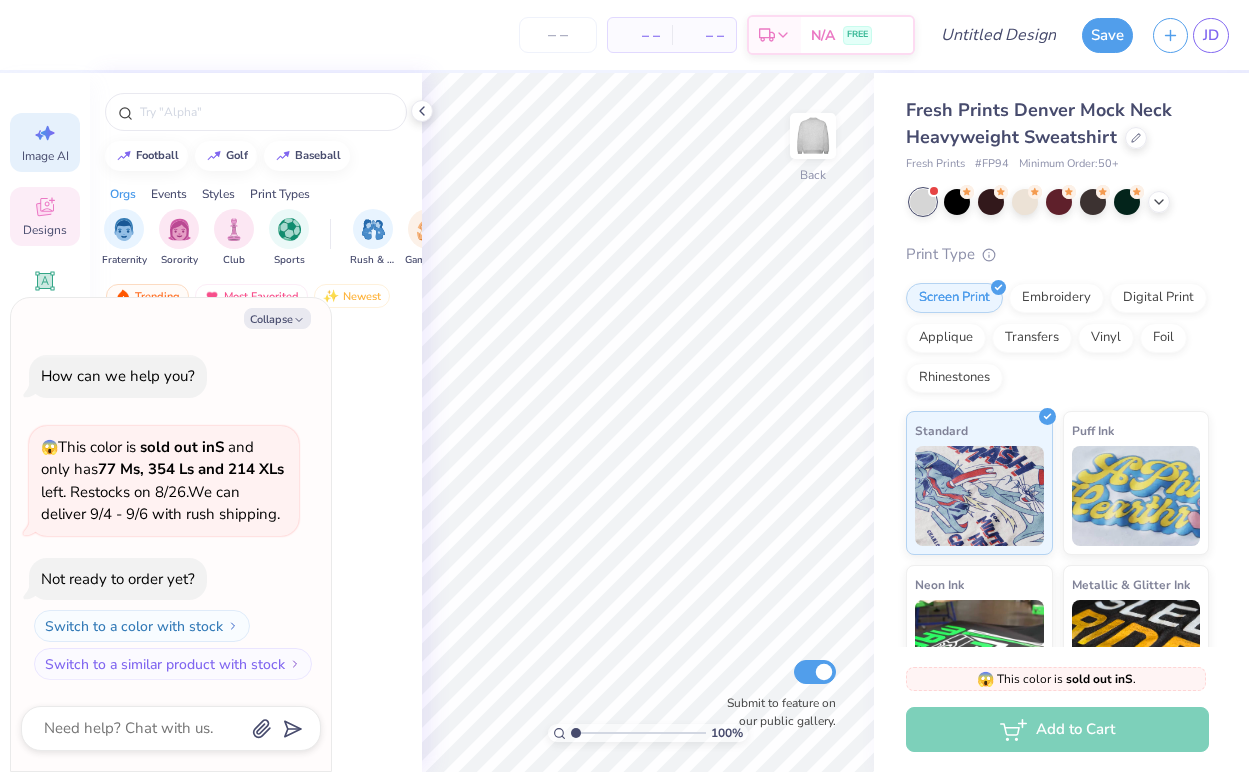 select on "4" 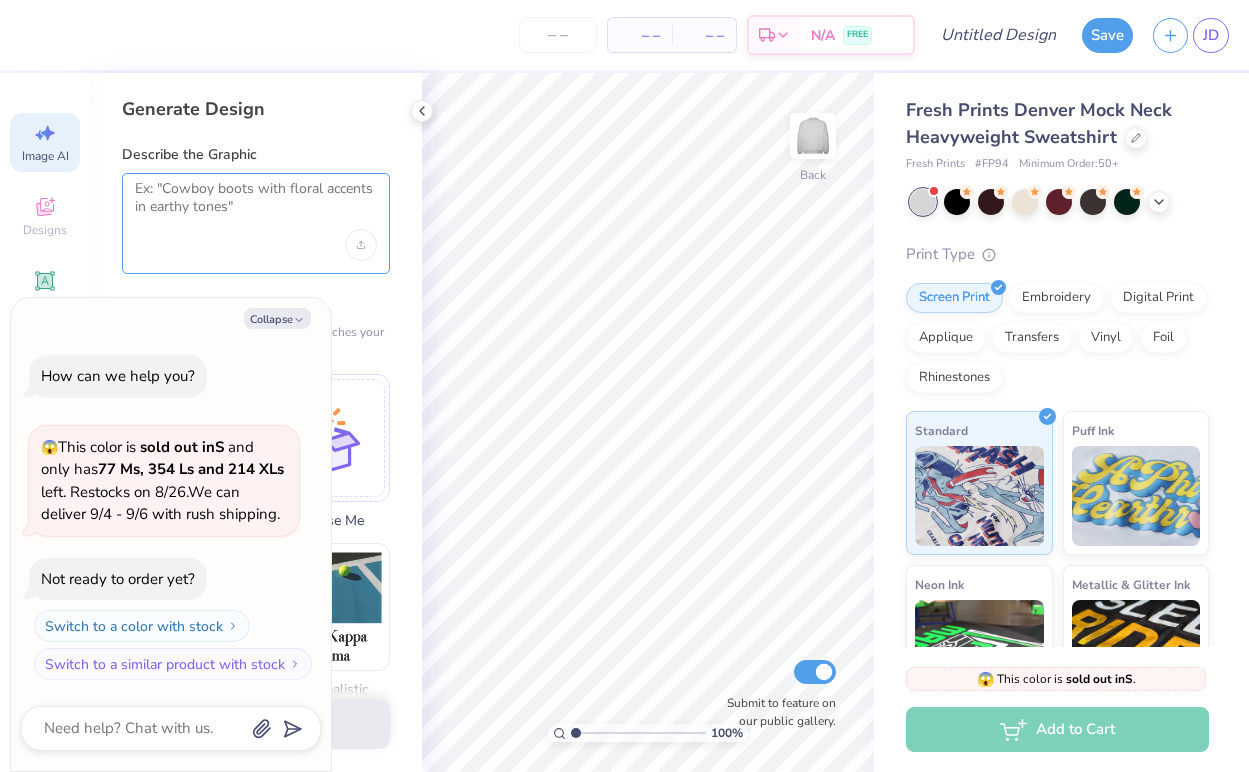 click at bounding box center [256, 205] 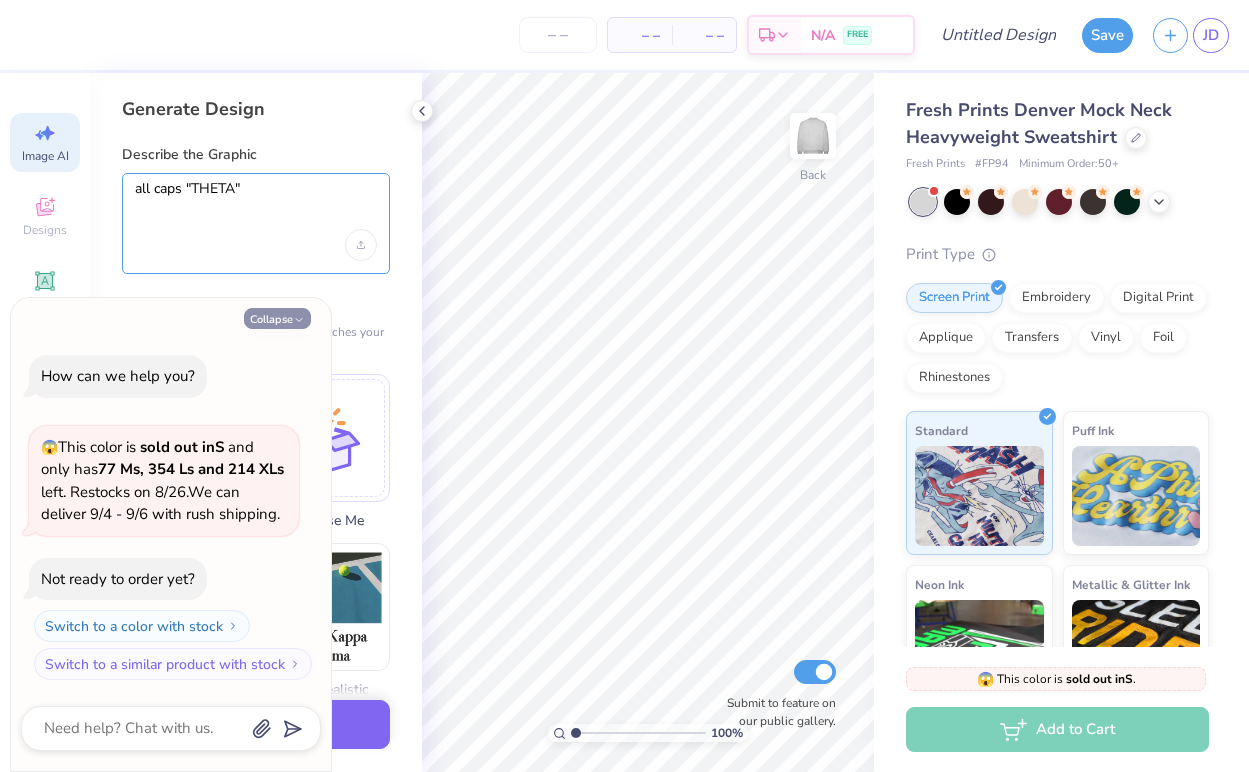 type on "all caps "THETA"" 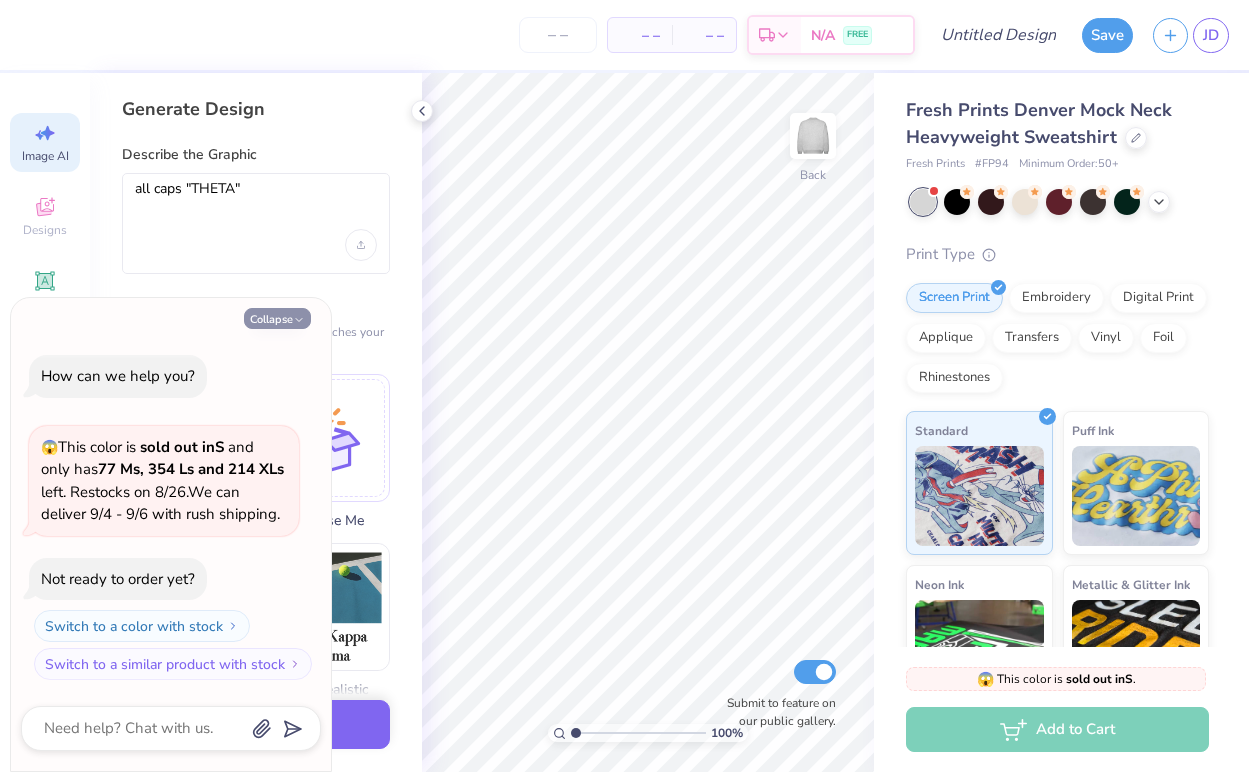 click on "Collapse" at bounding box center [277, 318] 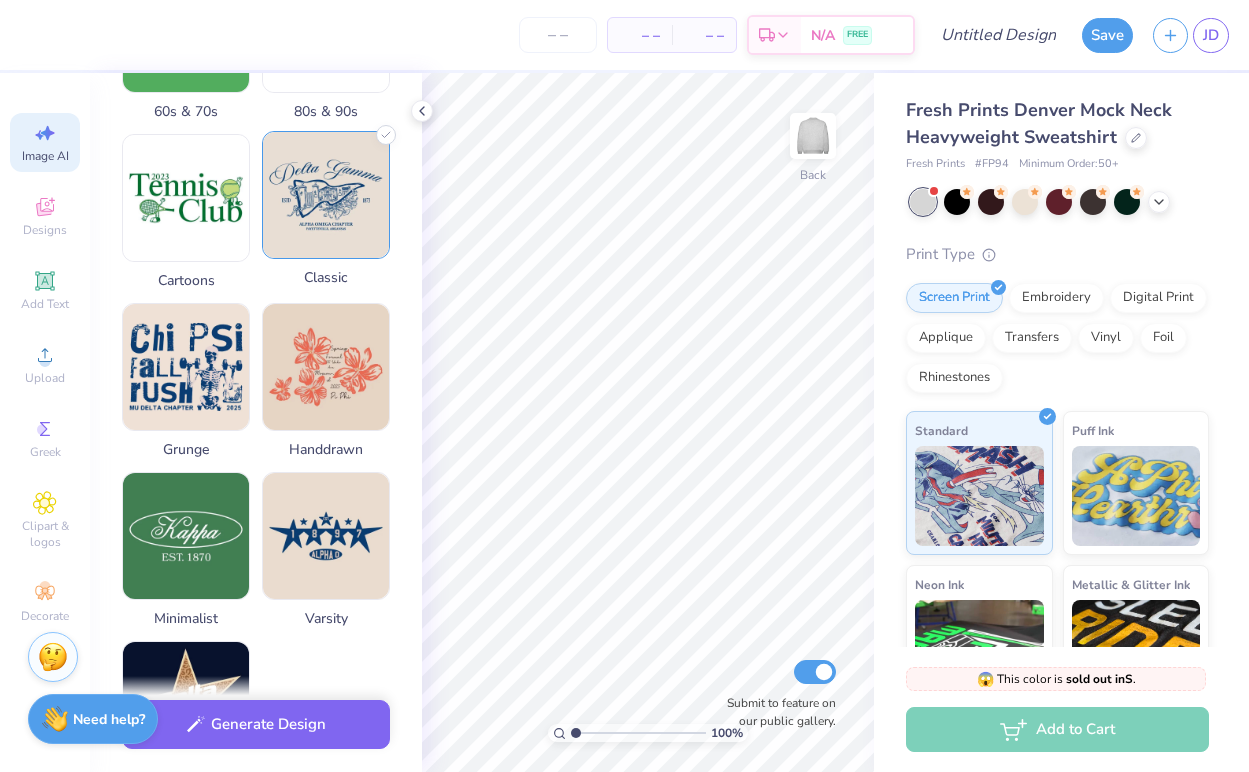 scroll, scrollTop: 0, scrollLeft: 0, axis: both 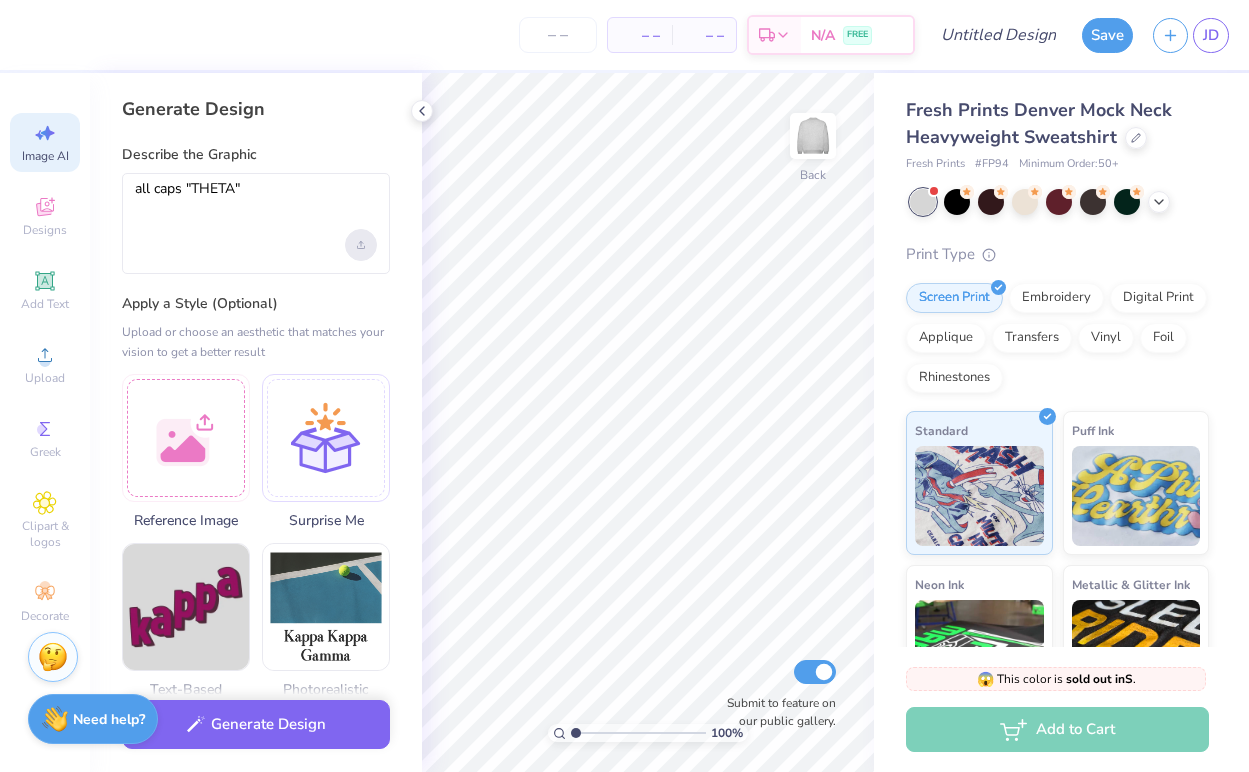 click 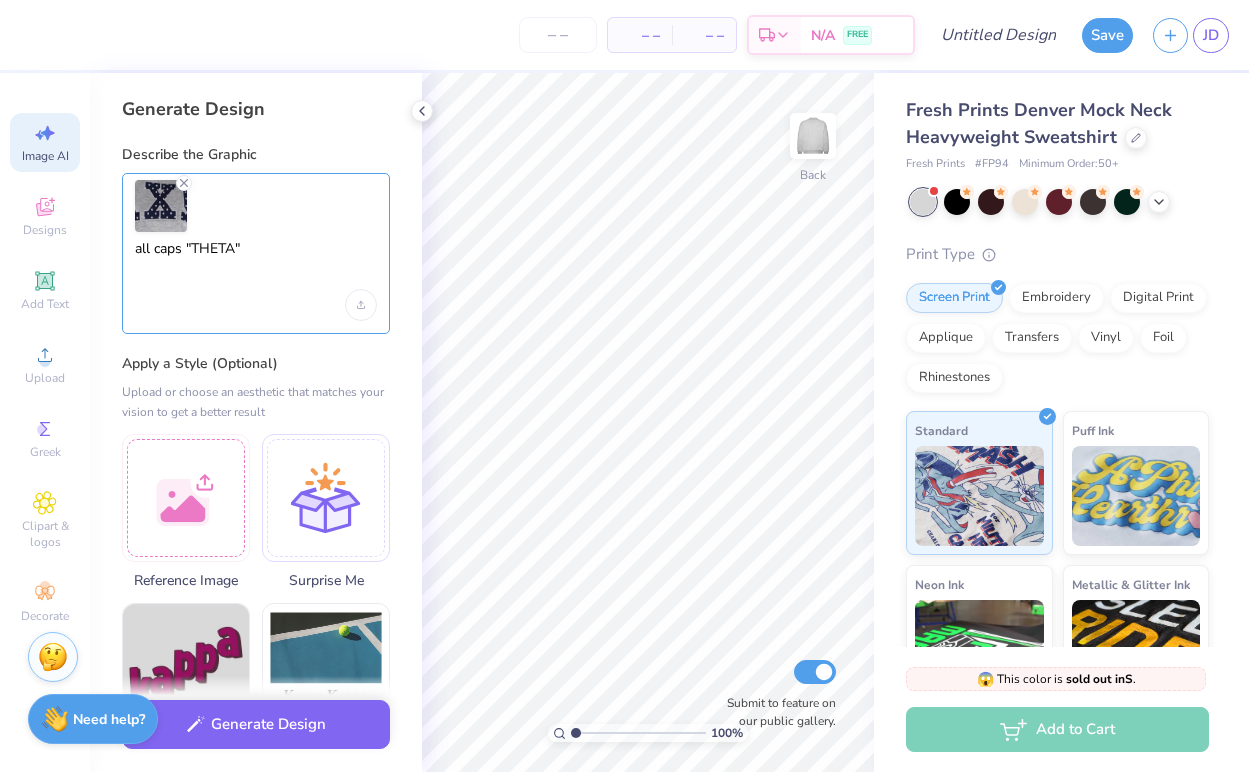 click on "all caps "THETA"" at bounding box center [256, 265] 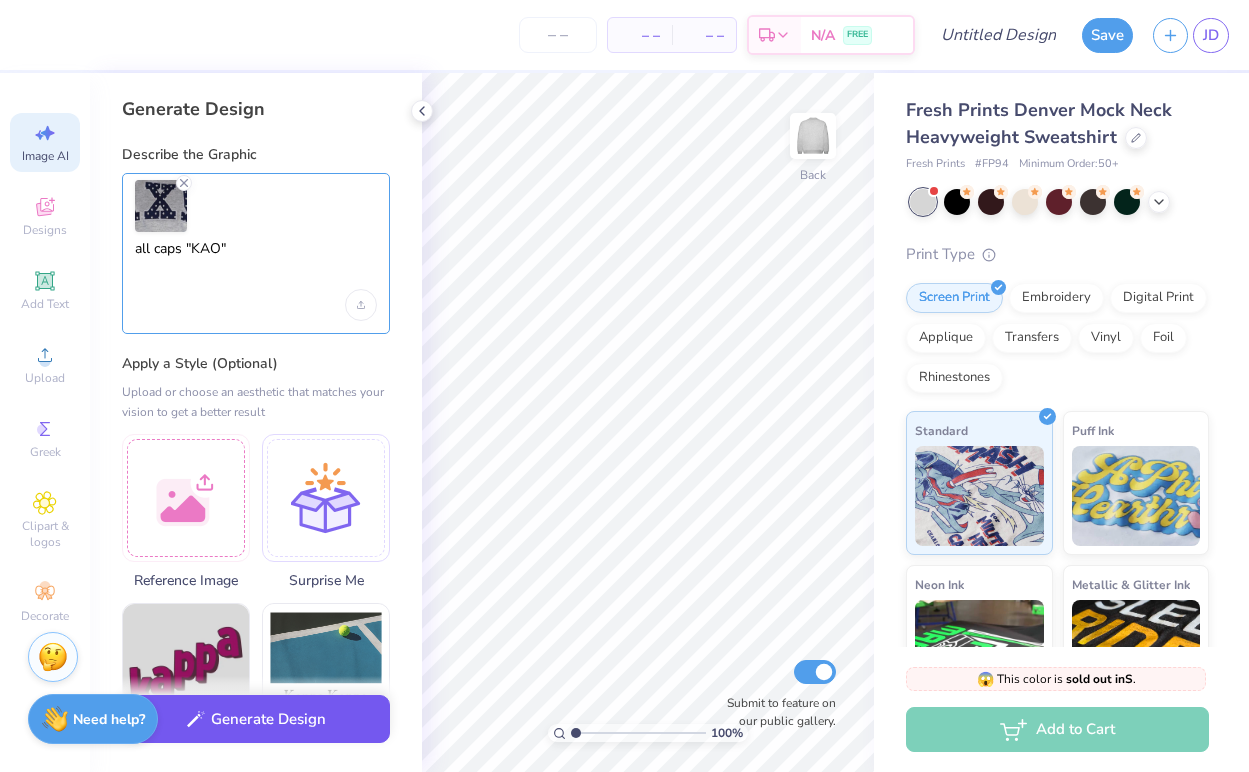 type on "all caps "KAO"" 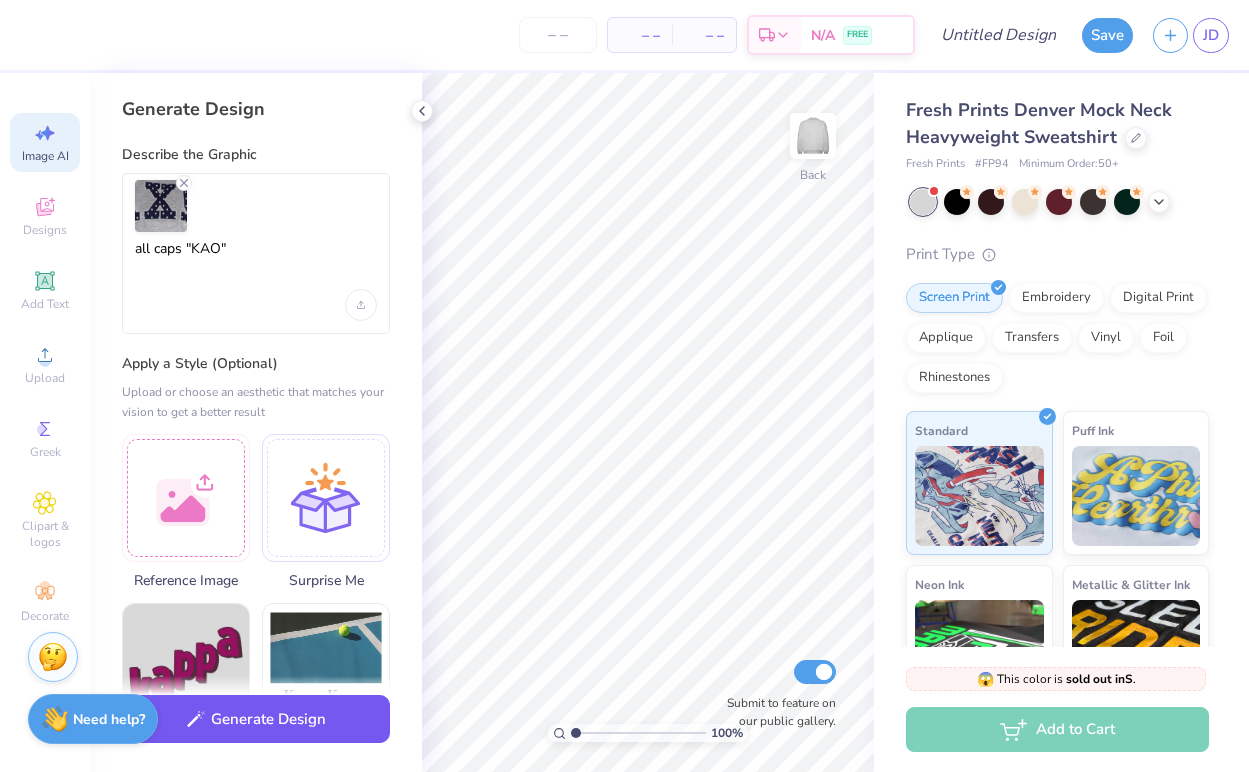 click on "Generate Design" at bounding box center (256, 719) 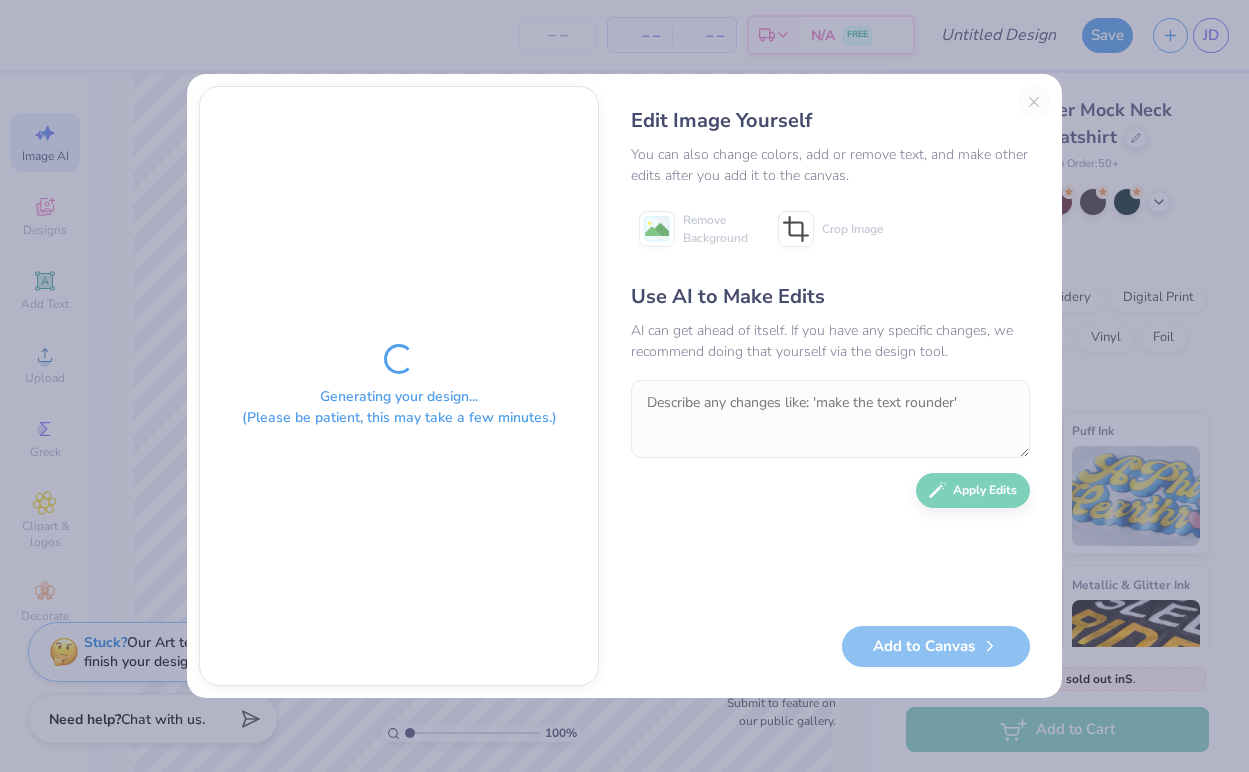 scroll, scrollTop: 0, scrollLeft: 45, axis: horizontal 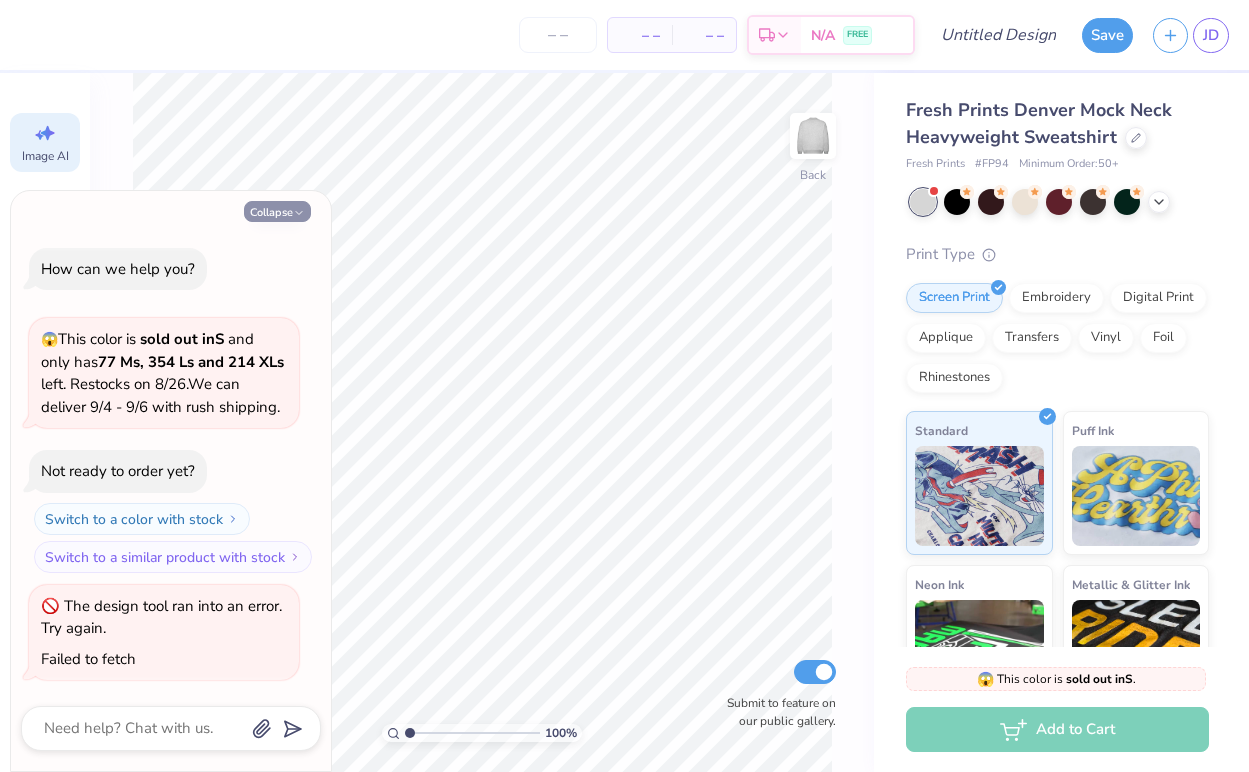 click on "Collapse" at bounding box center [277, 211] 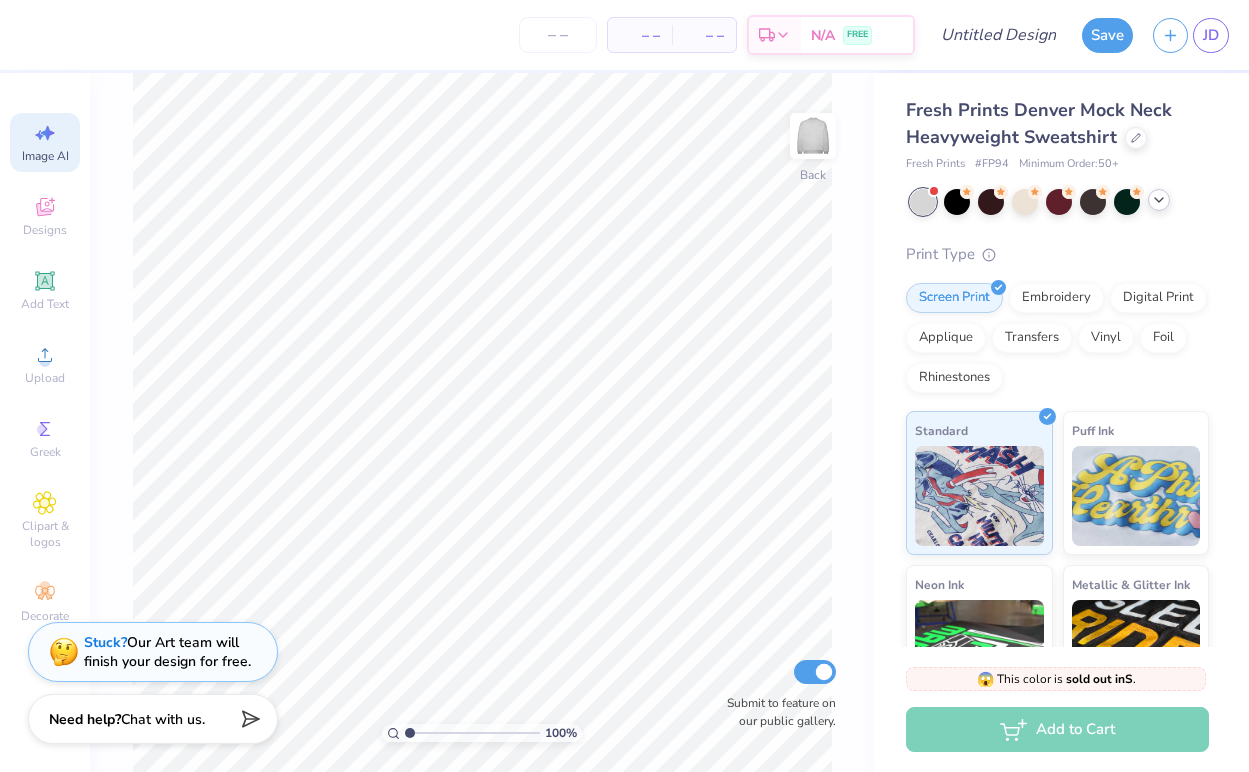 click 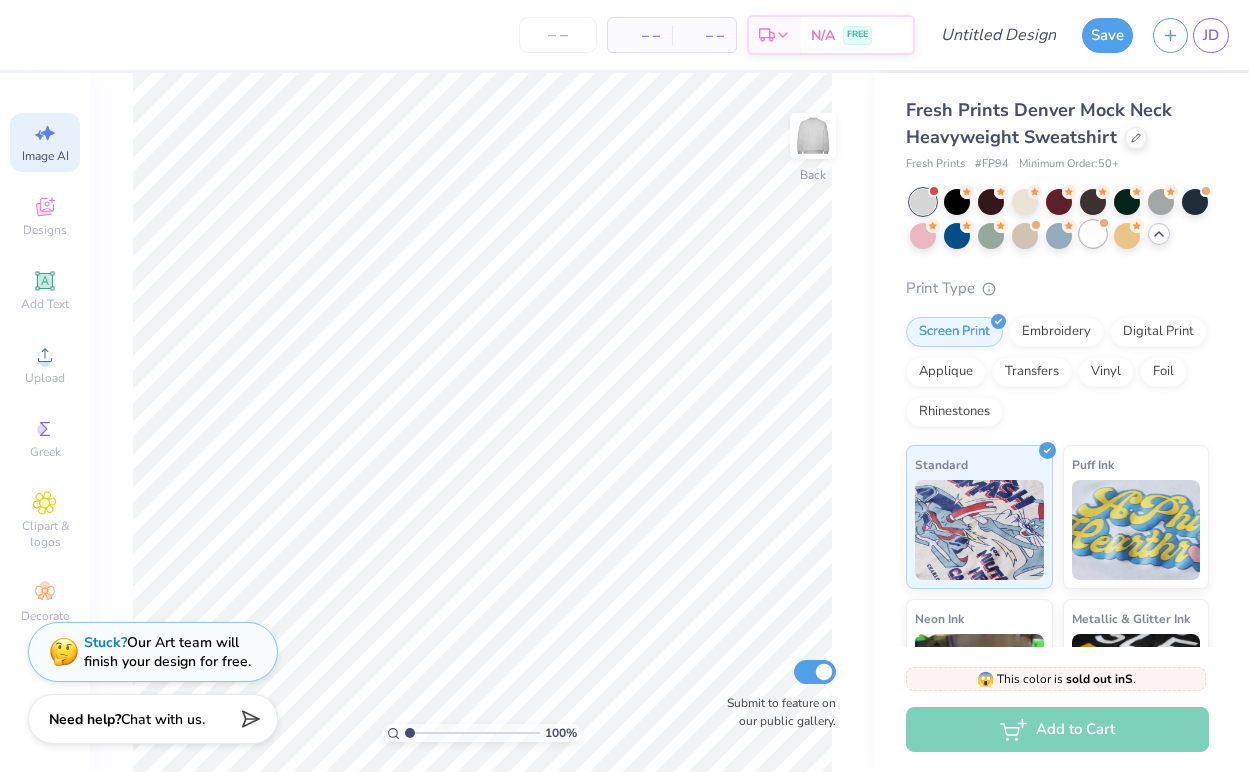 click at bounding box center (1093, 234) 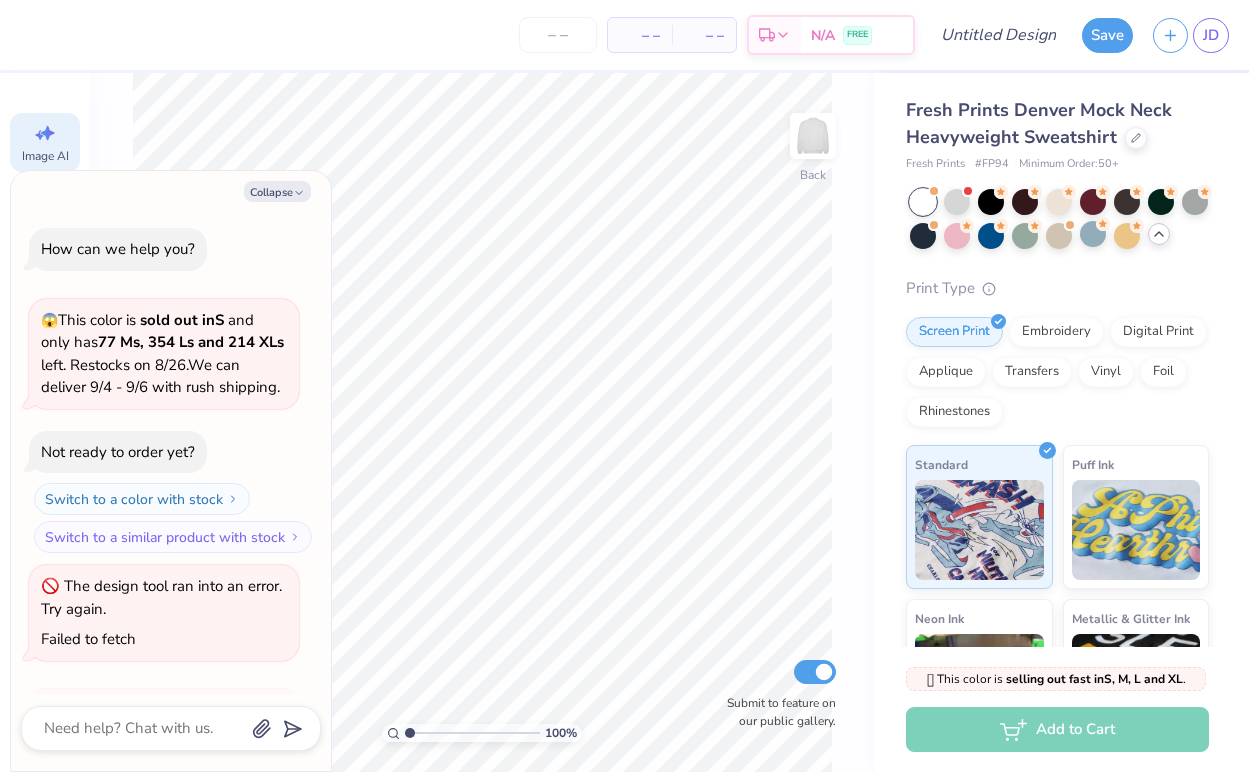 scroll, scrollTop: 240, scrollLeft: 0, axis: vertical 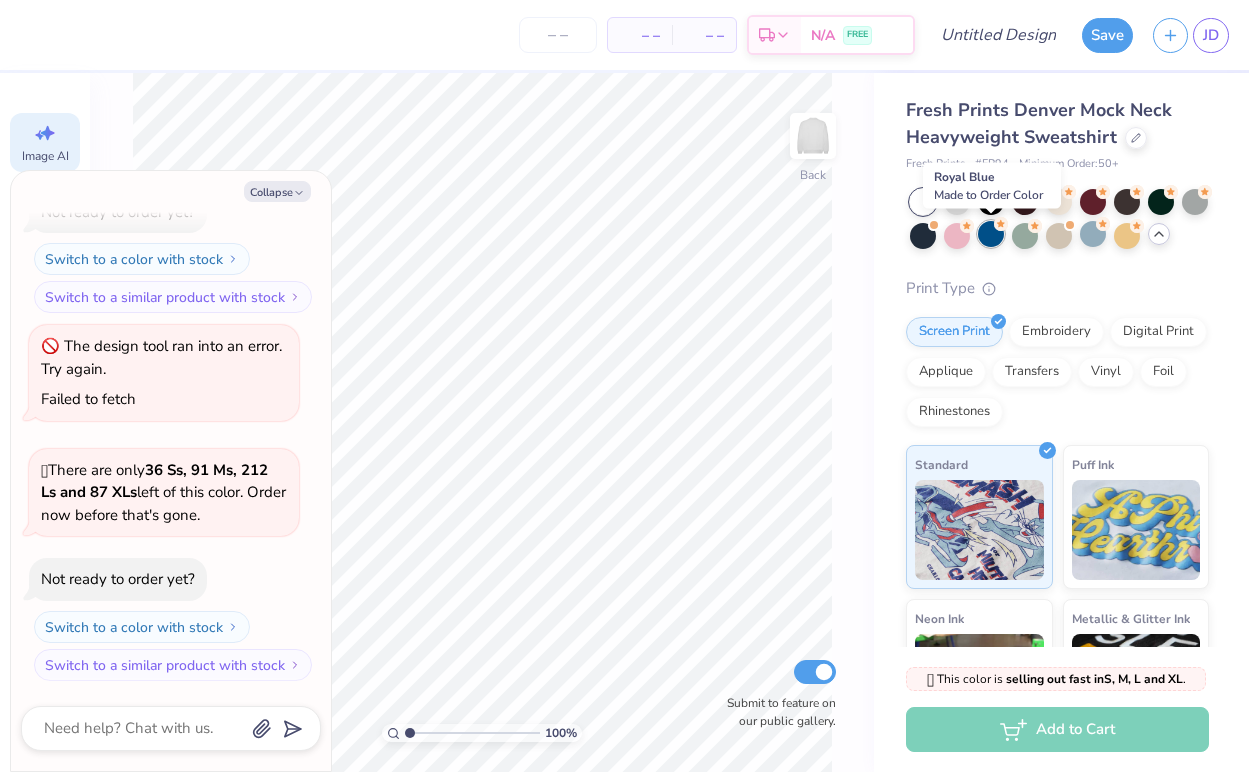 click at bounding box center (991, 234) 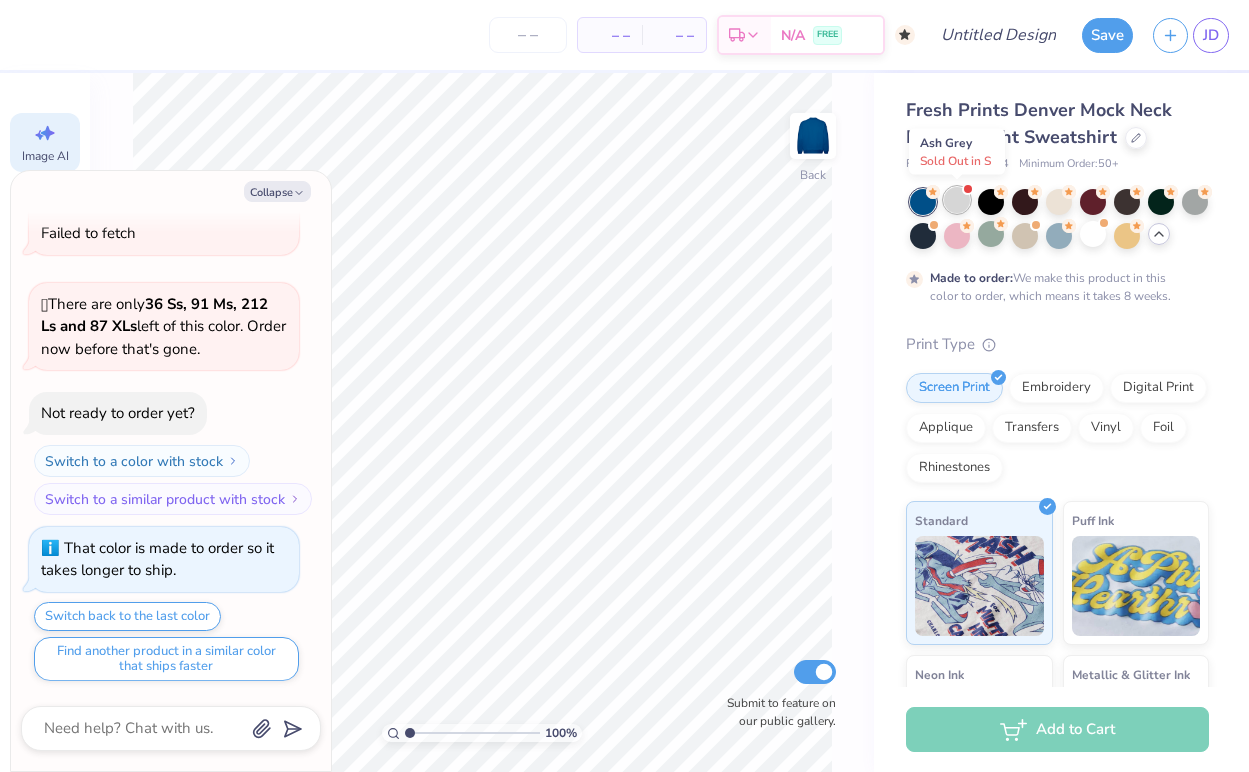 click at bounding box center [957, 200] 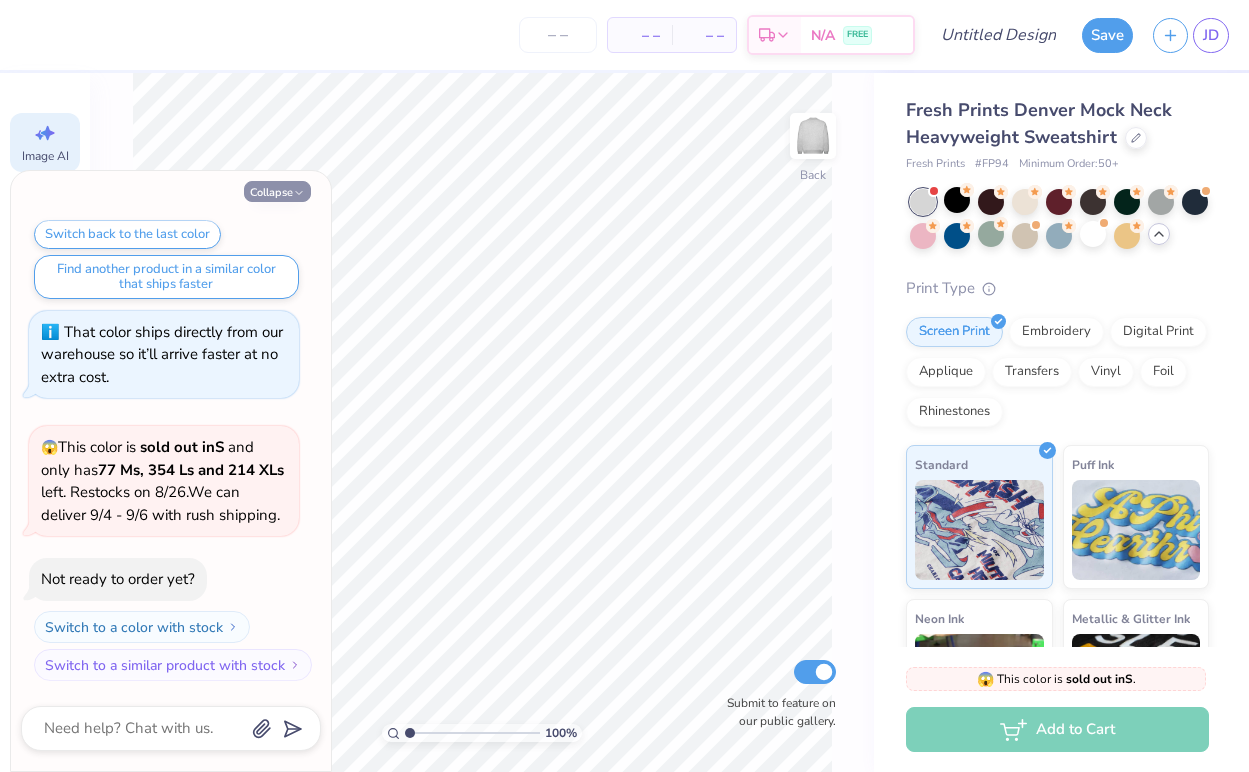 click on "Collapse" at bounding box center [277, 191] 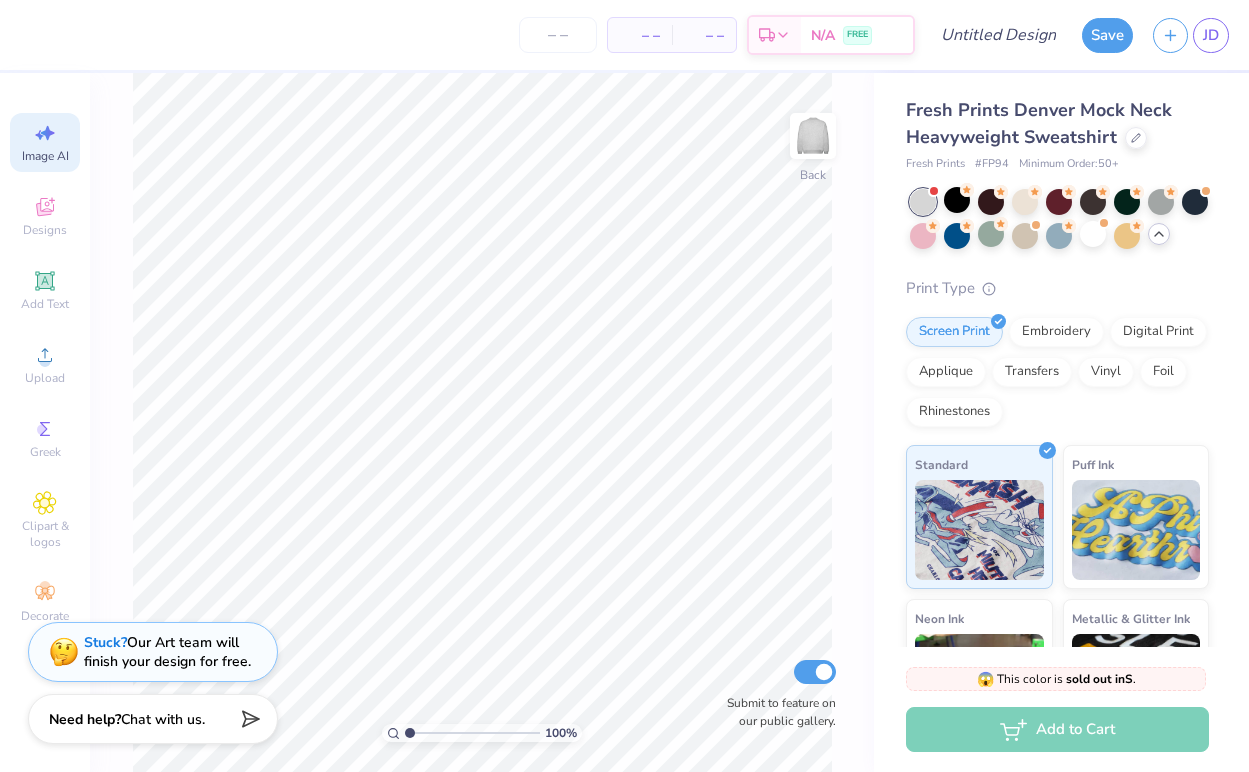 click on "Image AI" at bounding box center [45, 156] 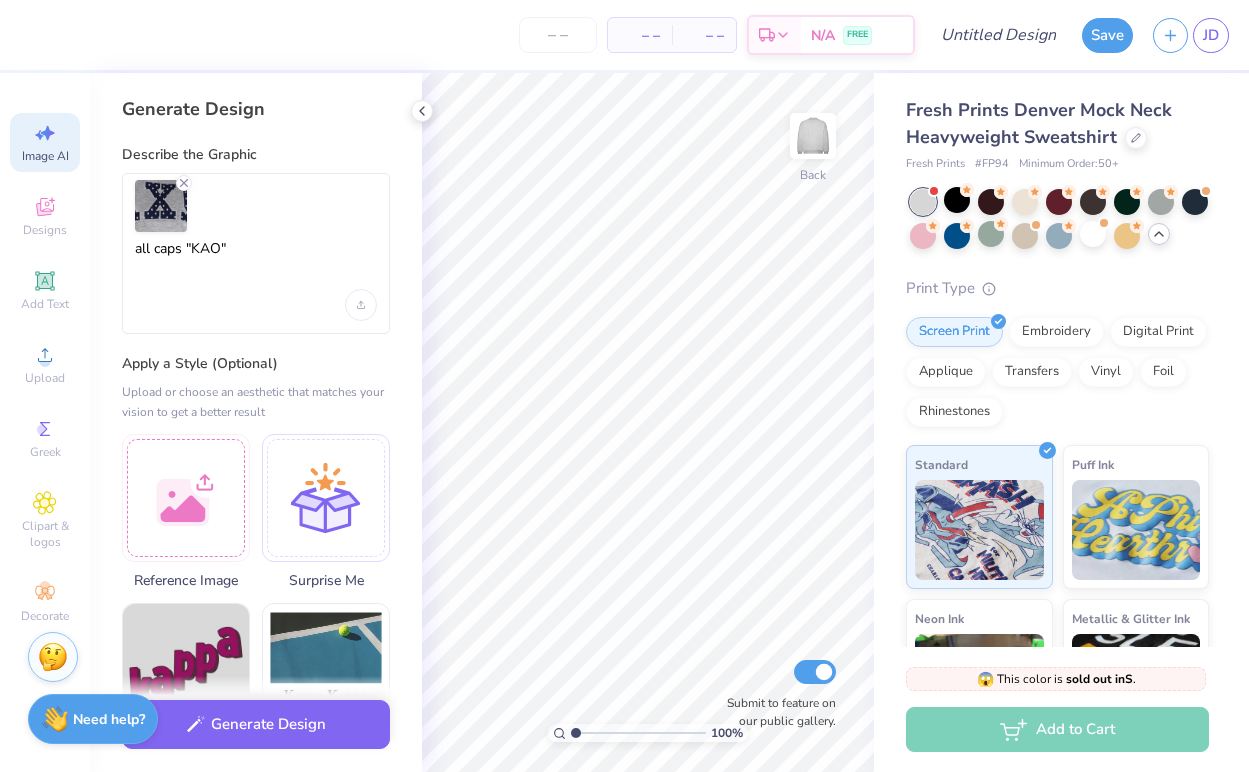 scroll, scrollTop: 0, scrollLeft: 0, axis: both 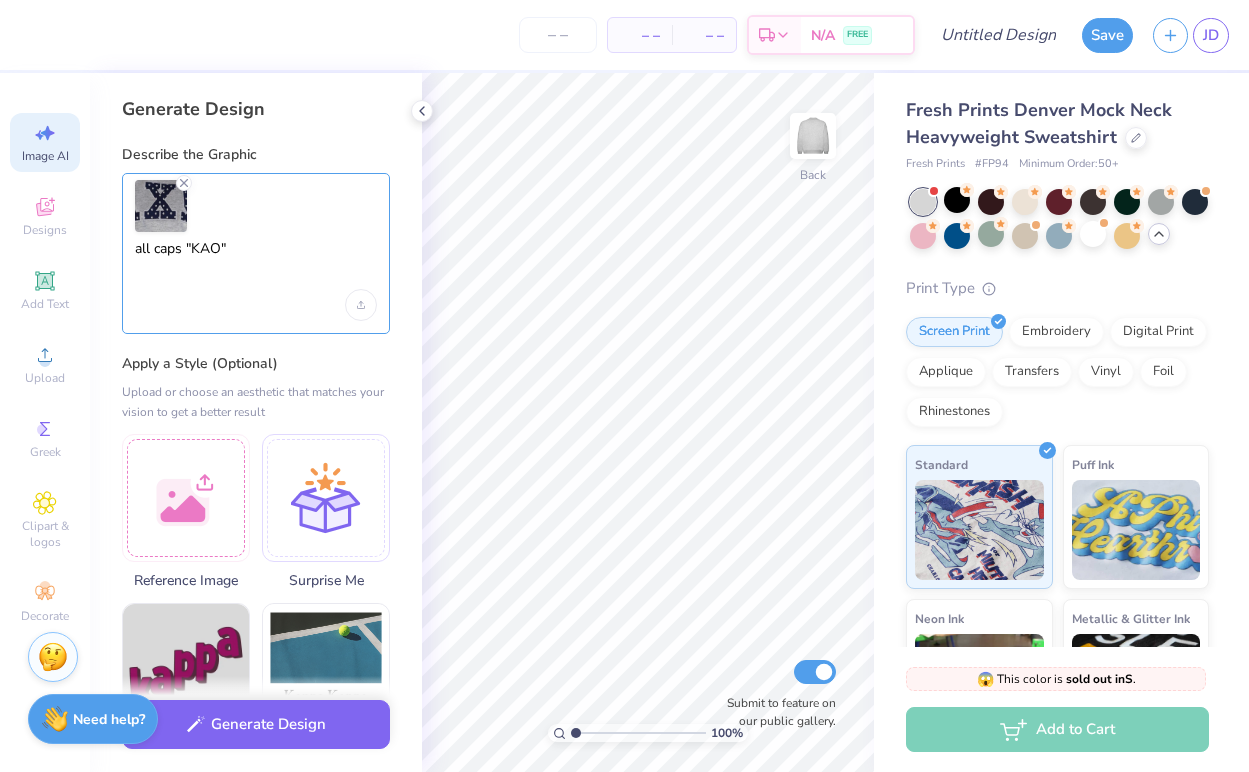 click on "all caps "KAO"" at bounding box center (256, 265) 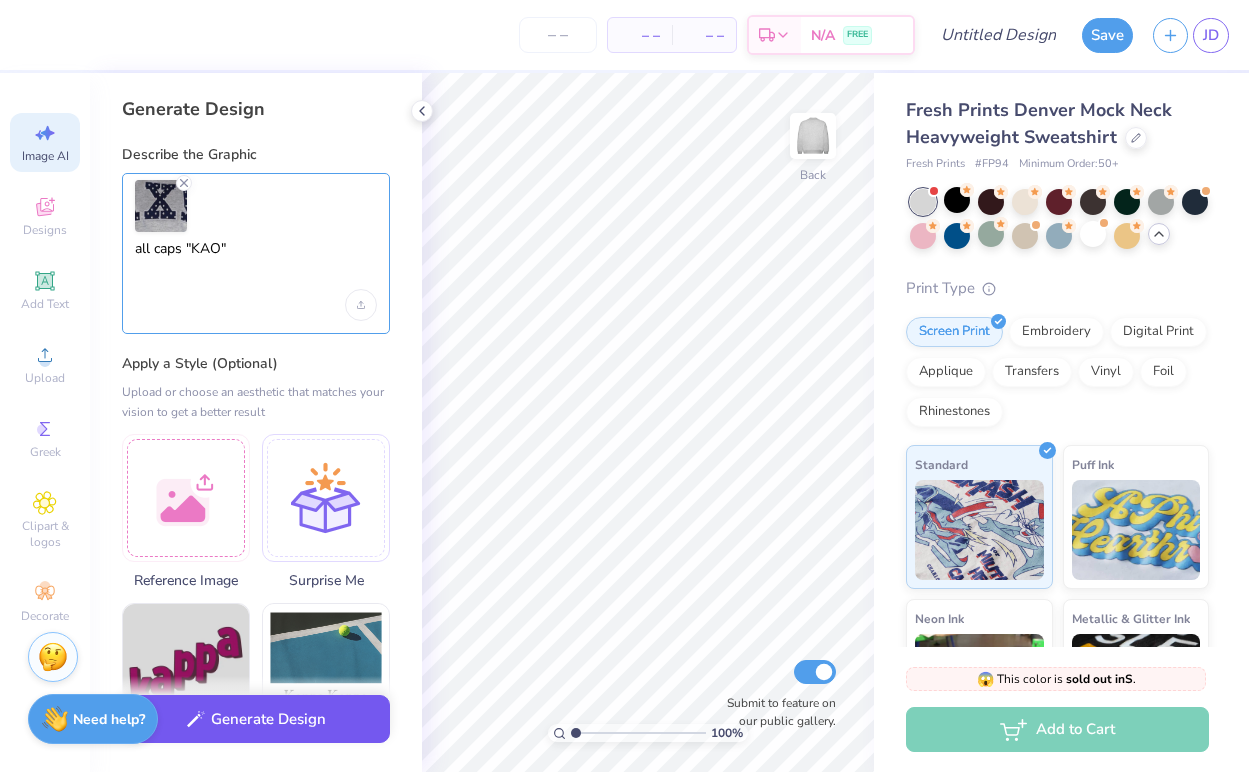 type on "all caps "KAO"" 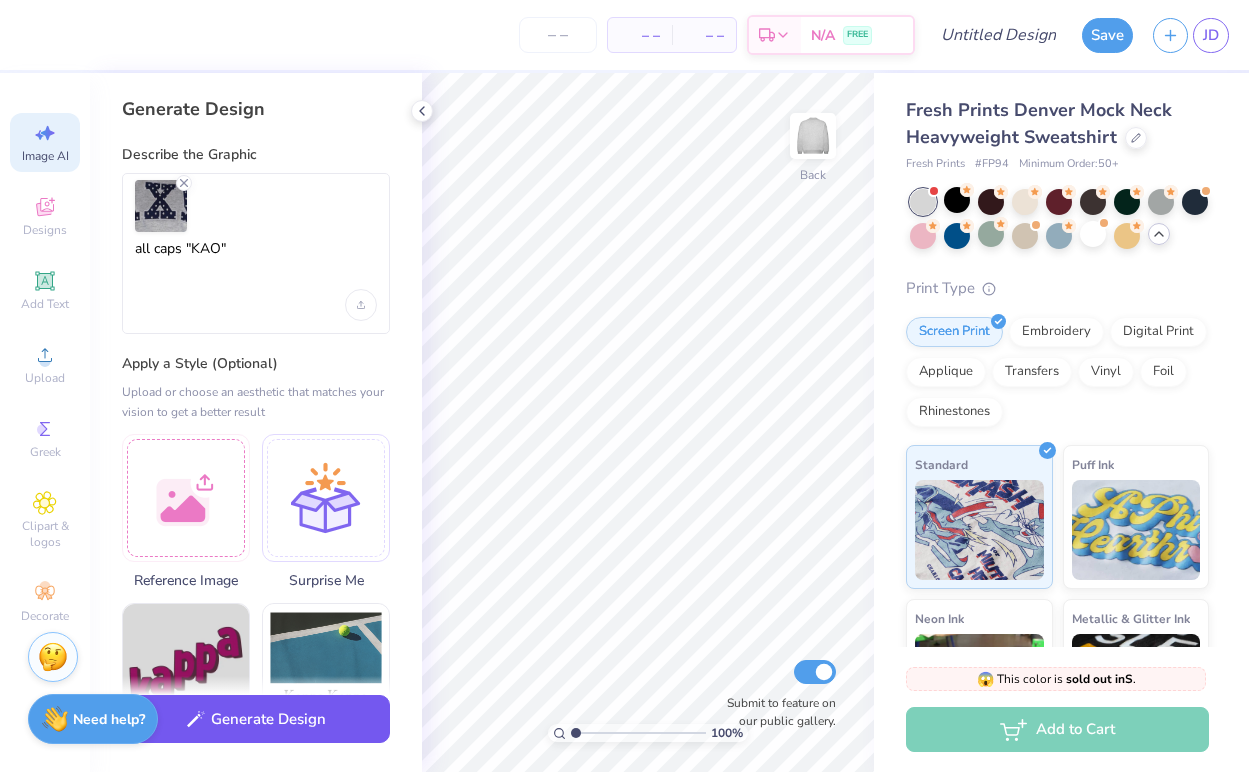 click on "Generate Design" at bounding box center [256, 719] 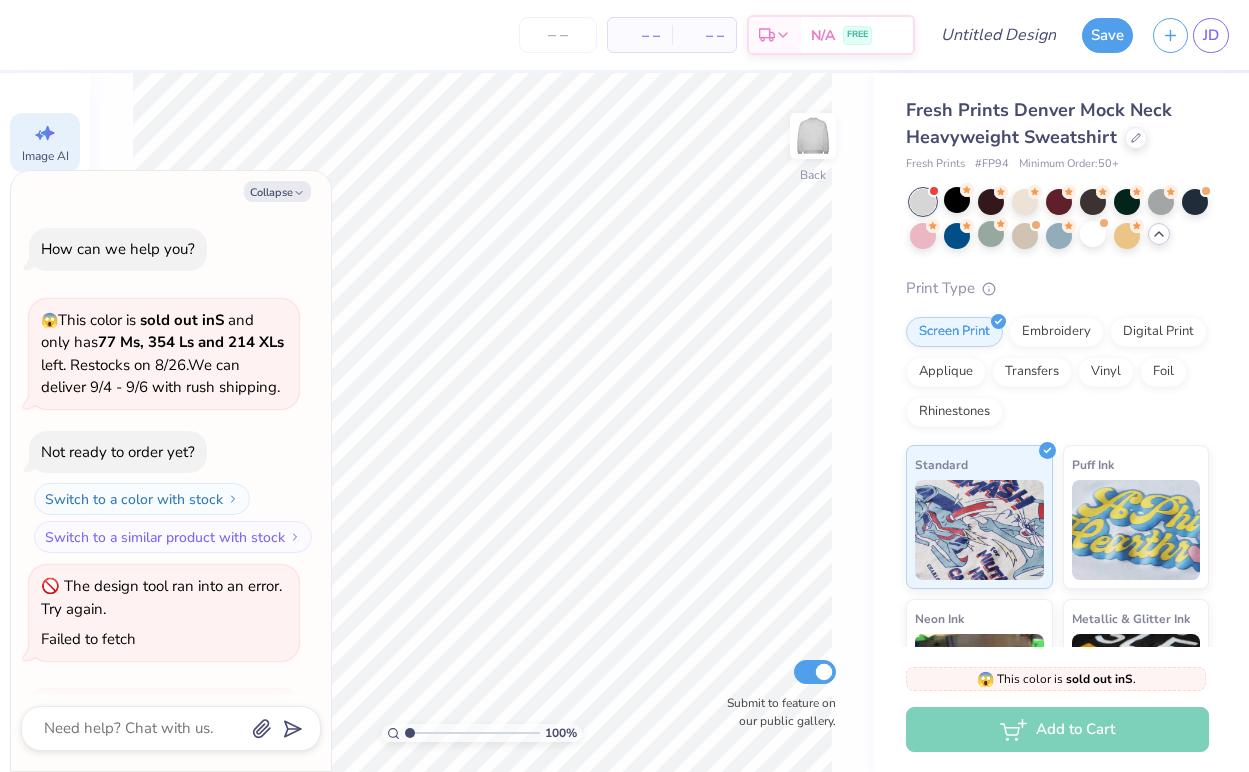 scroll, scrollTop: 0, scrollLeft: 31, axis: horizontal 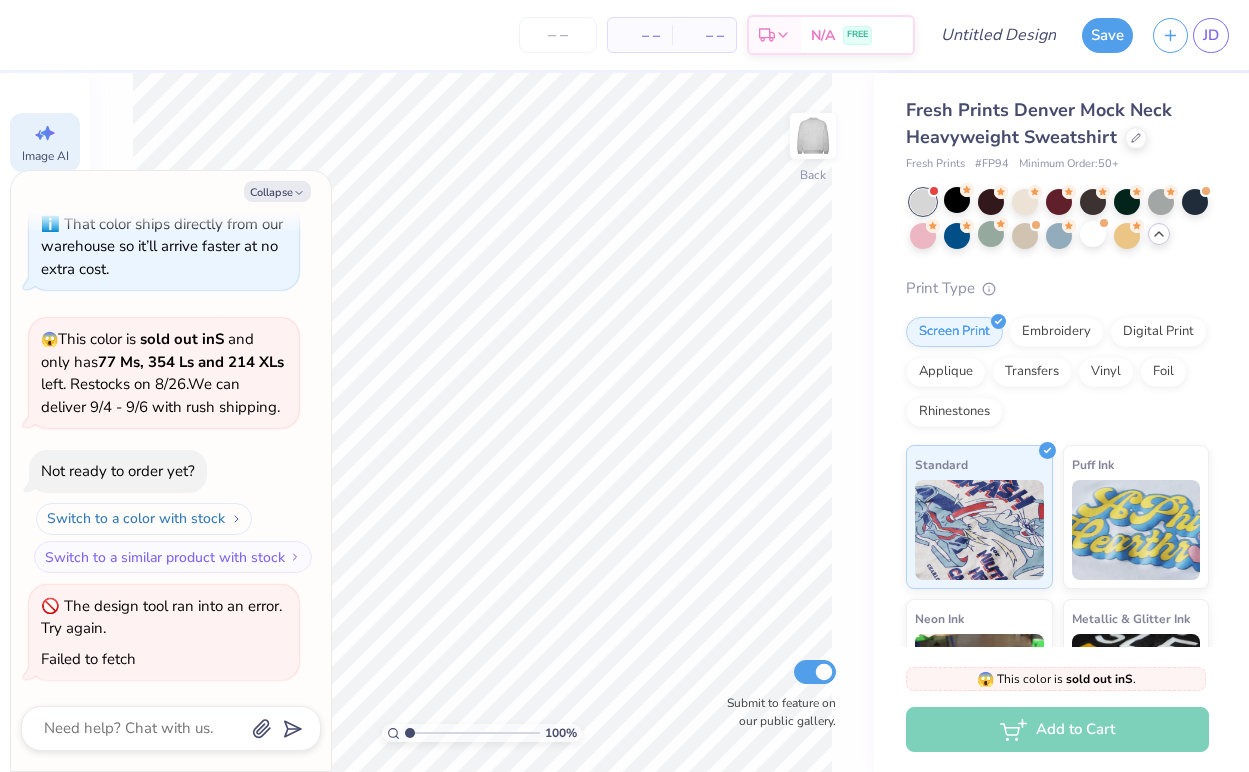 click on "Switch to a color with stock" at bounding box center (144, 519) 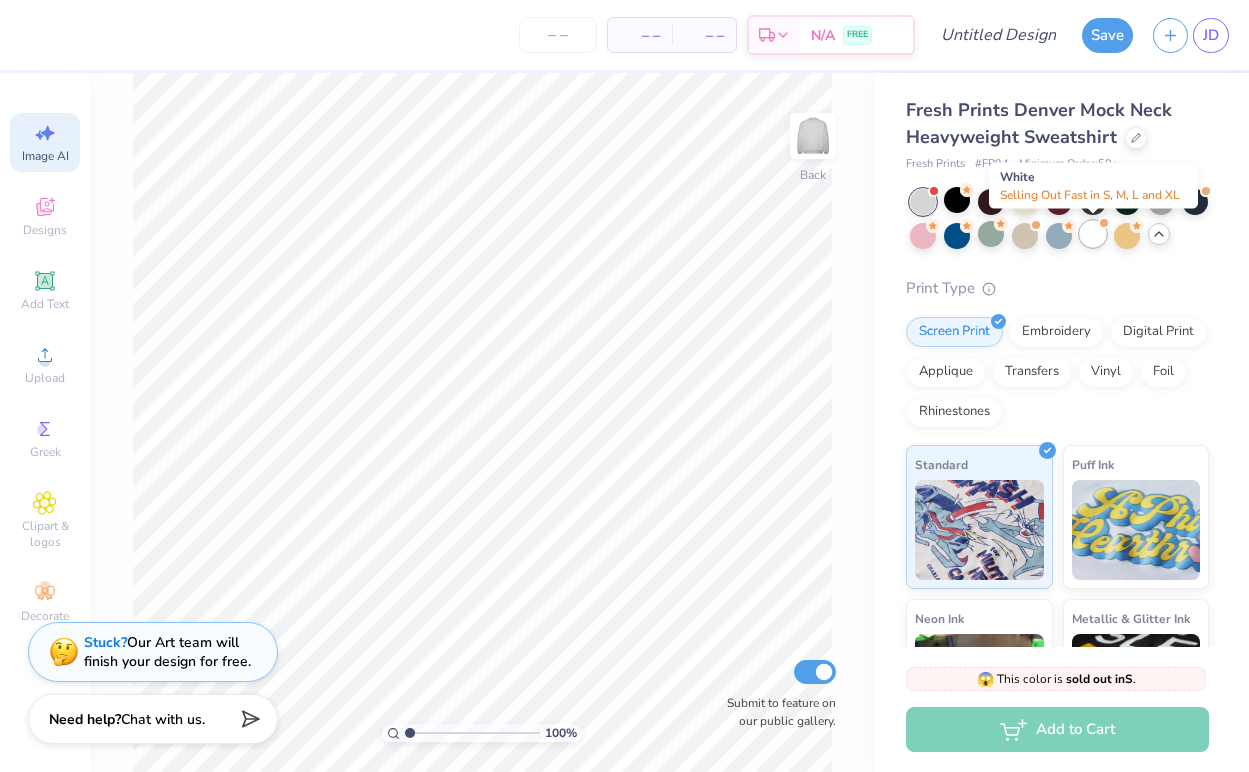 click at bounding box center [1093, 234] 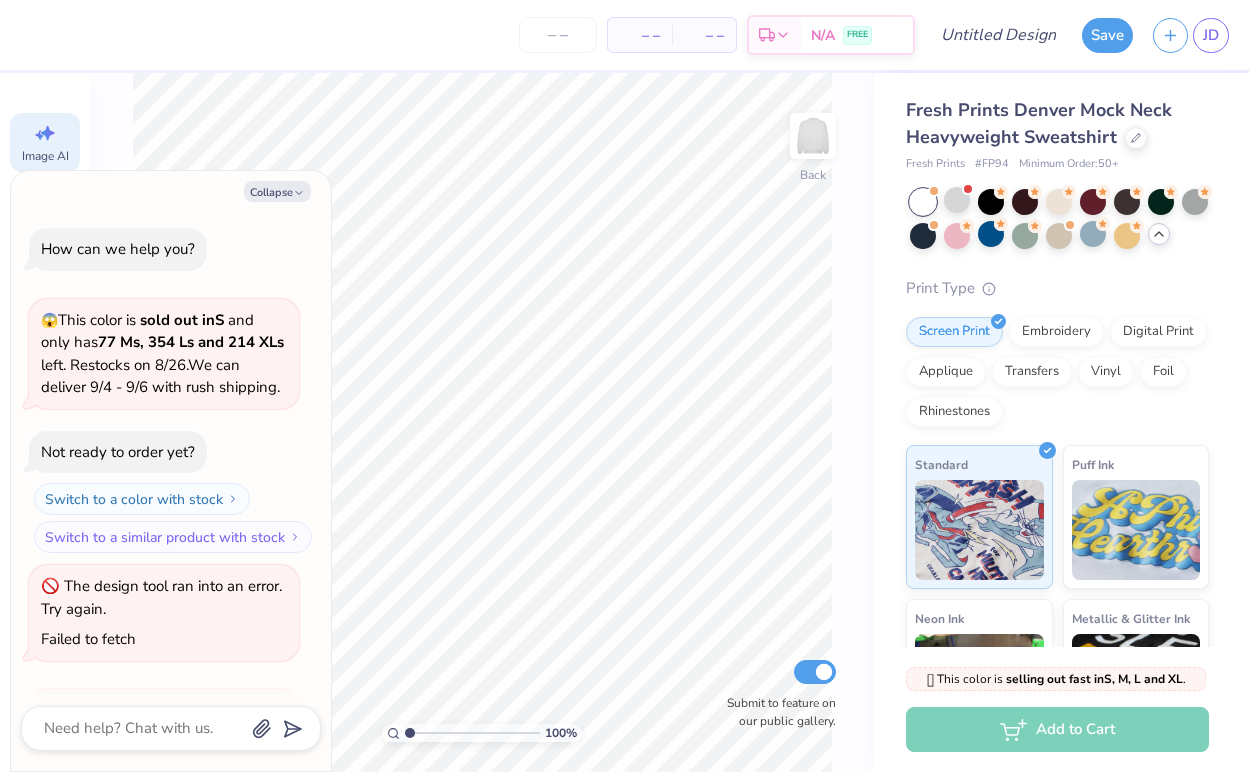 scroll, scrollTop: 1156, scrollLeft: 0, axis: vertical 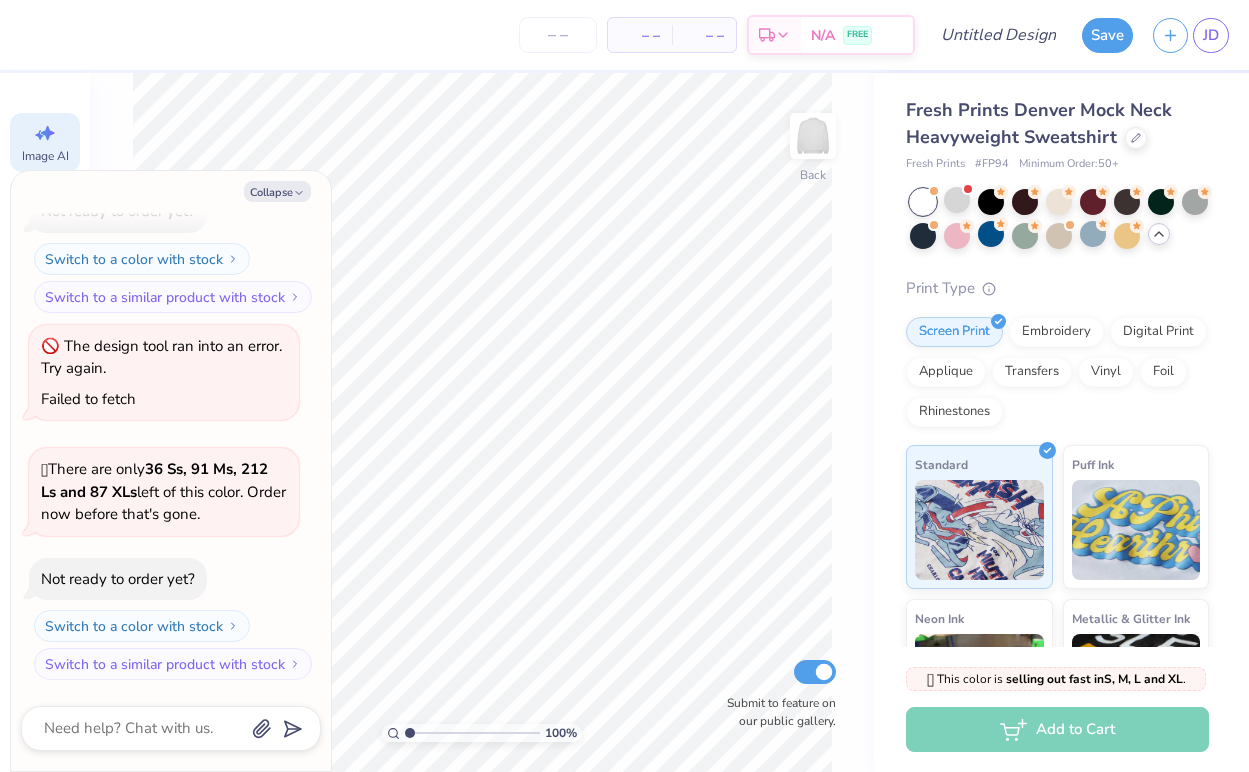click on "Image AI" at bounding box center [45, 142] 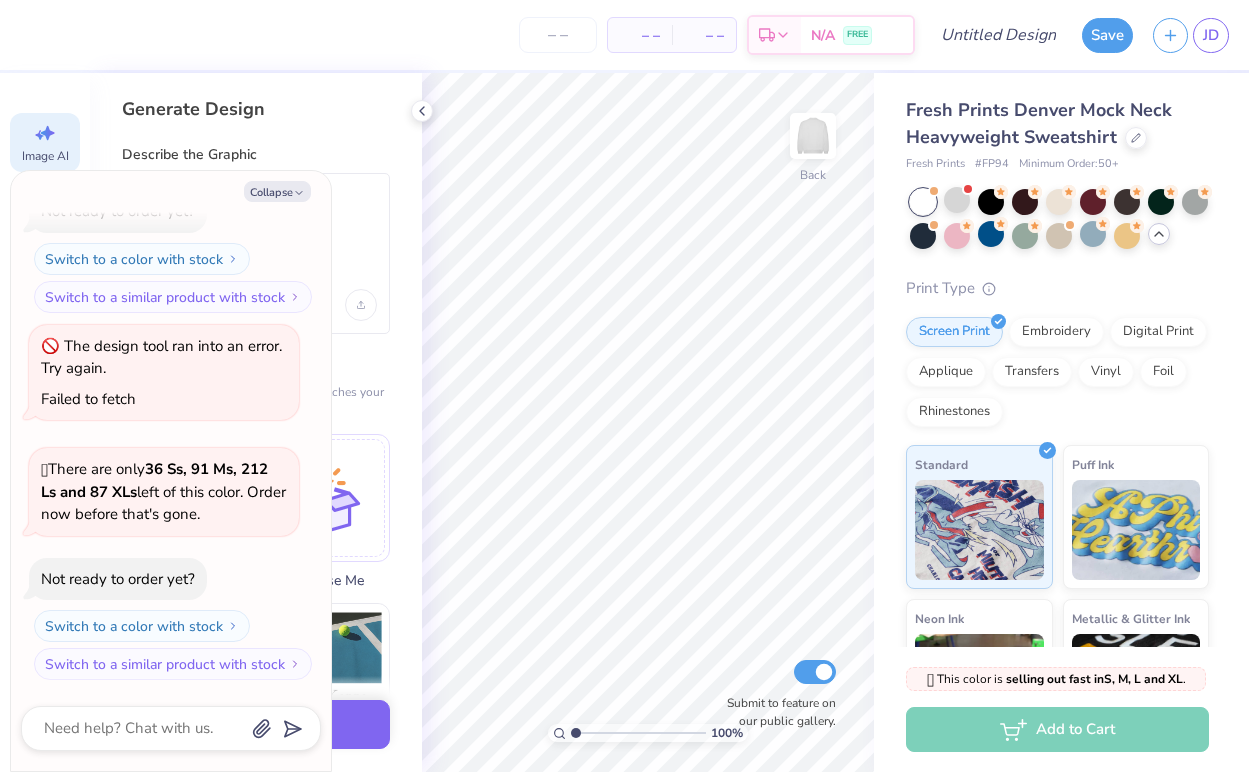 scroll, scrollTop: 0, scrollLeft: 0, axis: both 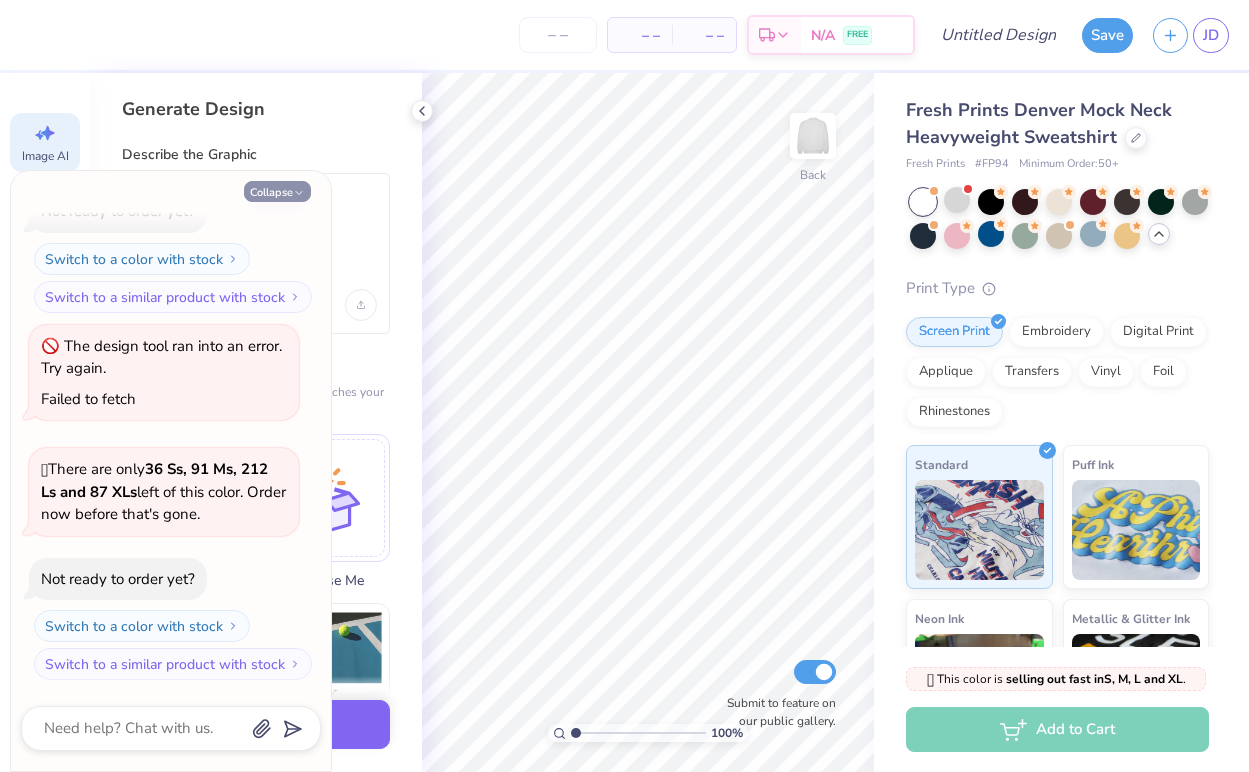 click on "Collapse" at bounding box center [277, 191] 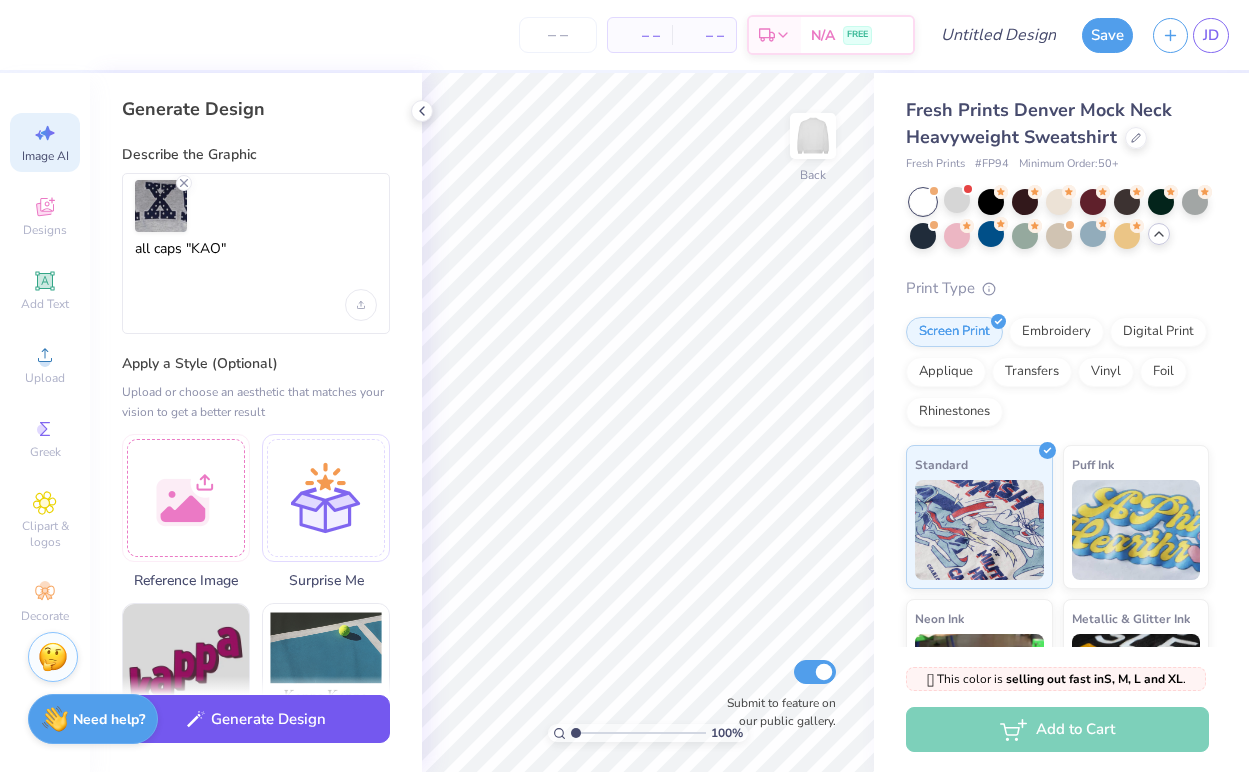 click on "Generate Design" at bounding box center [256, 719] 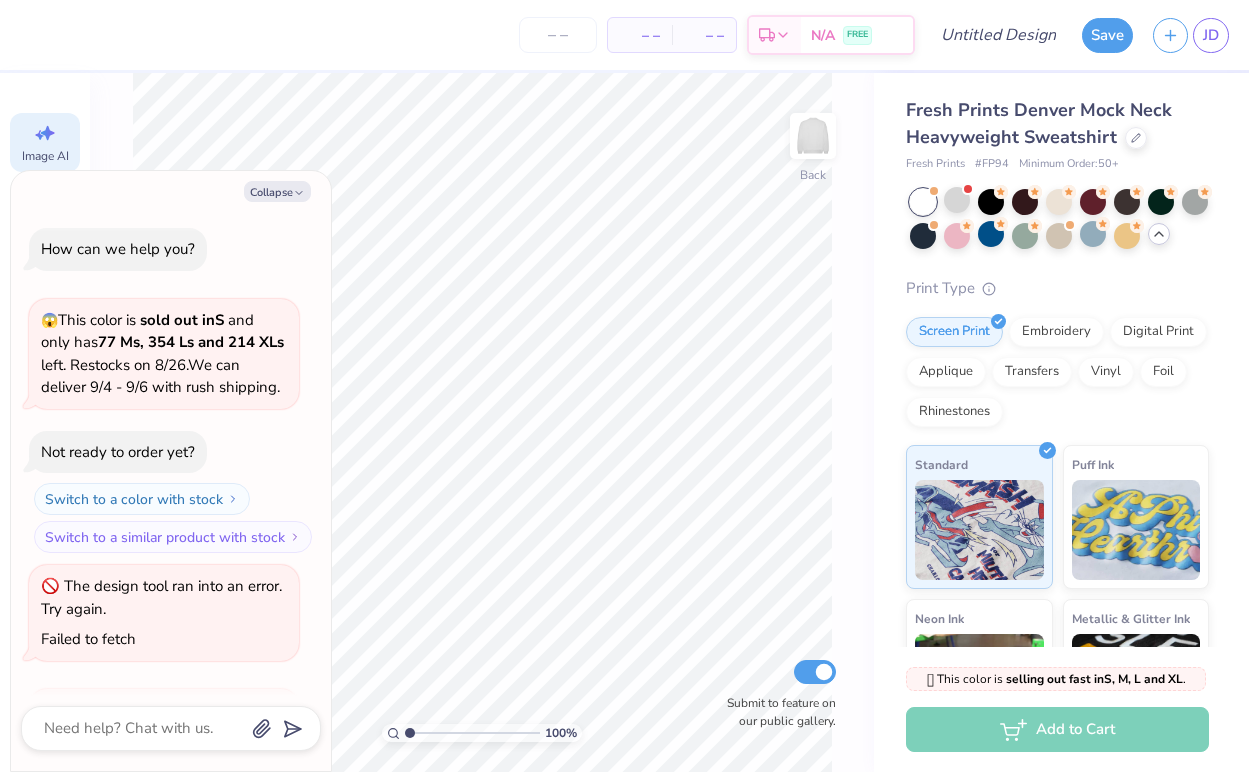 scroll, scrollTop: 1263, scrollLeft: 0, axis: vertical 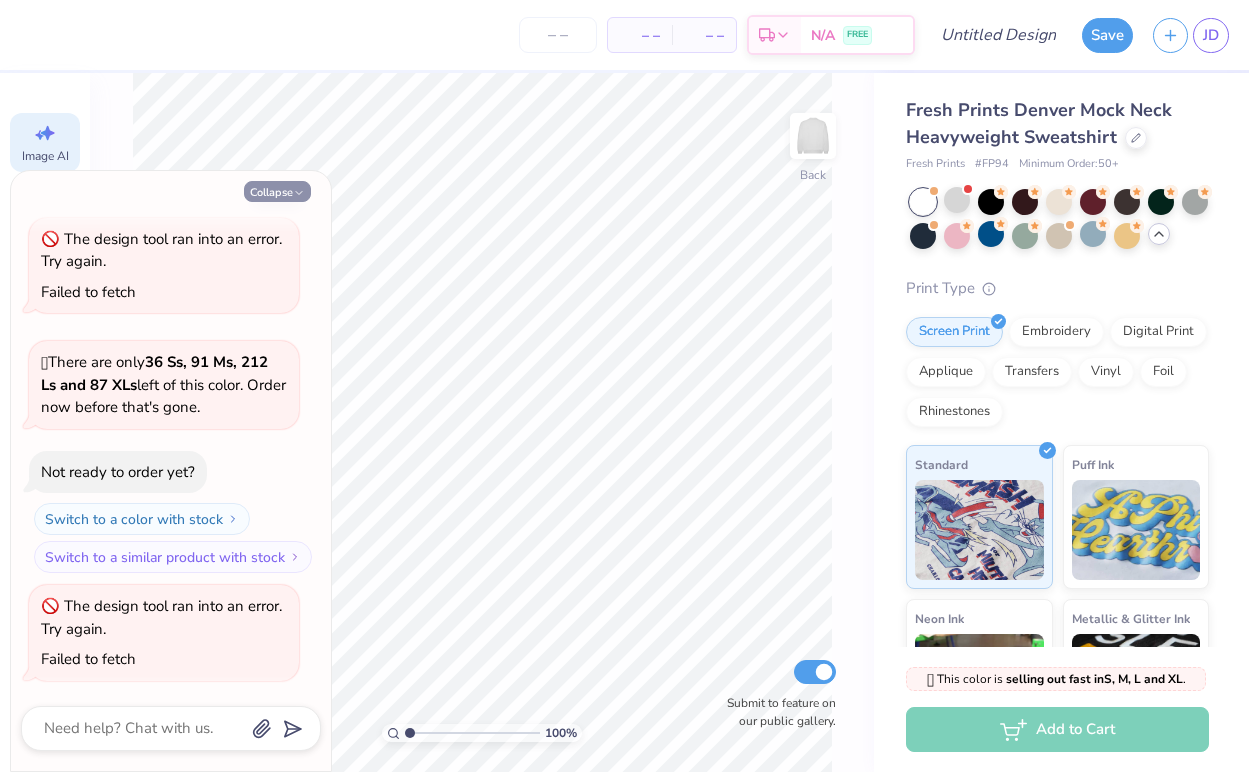 click 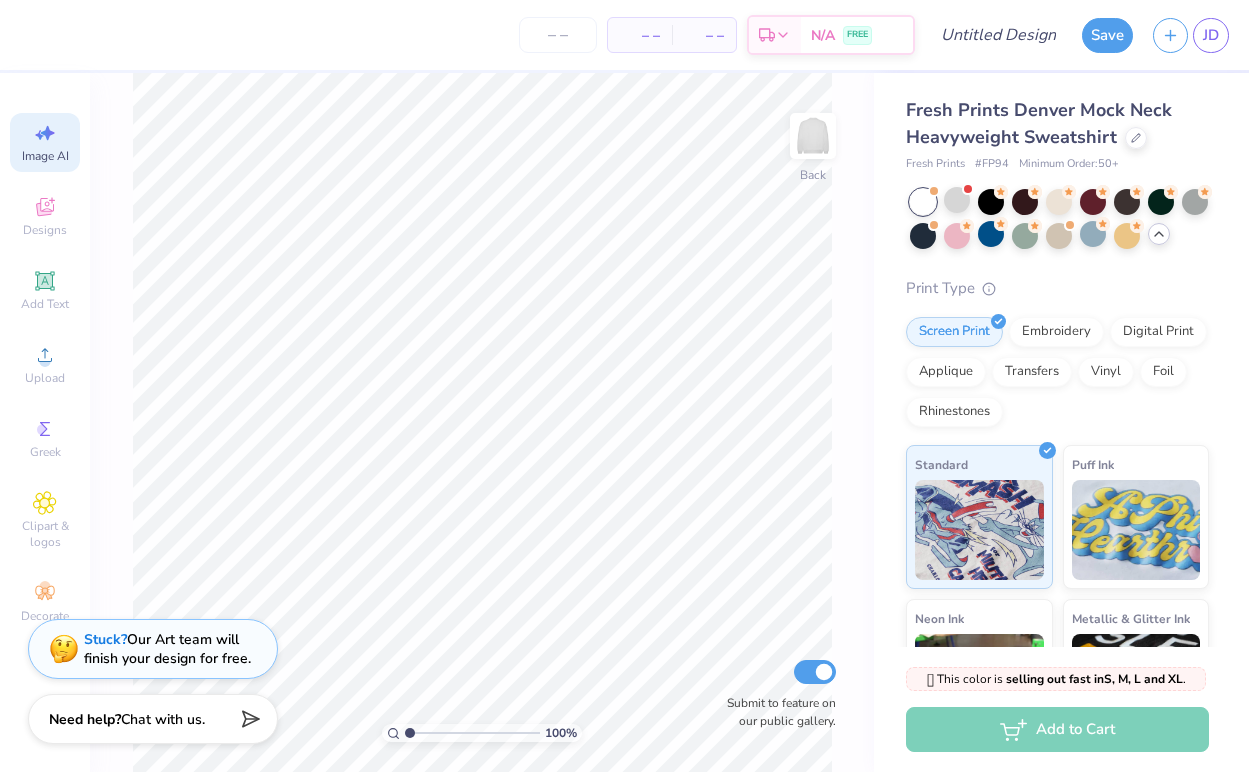 click on "Stuck?  Our Art team will finish your design for free." at bounding box center [167, 649] 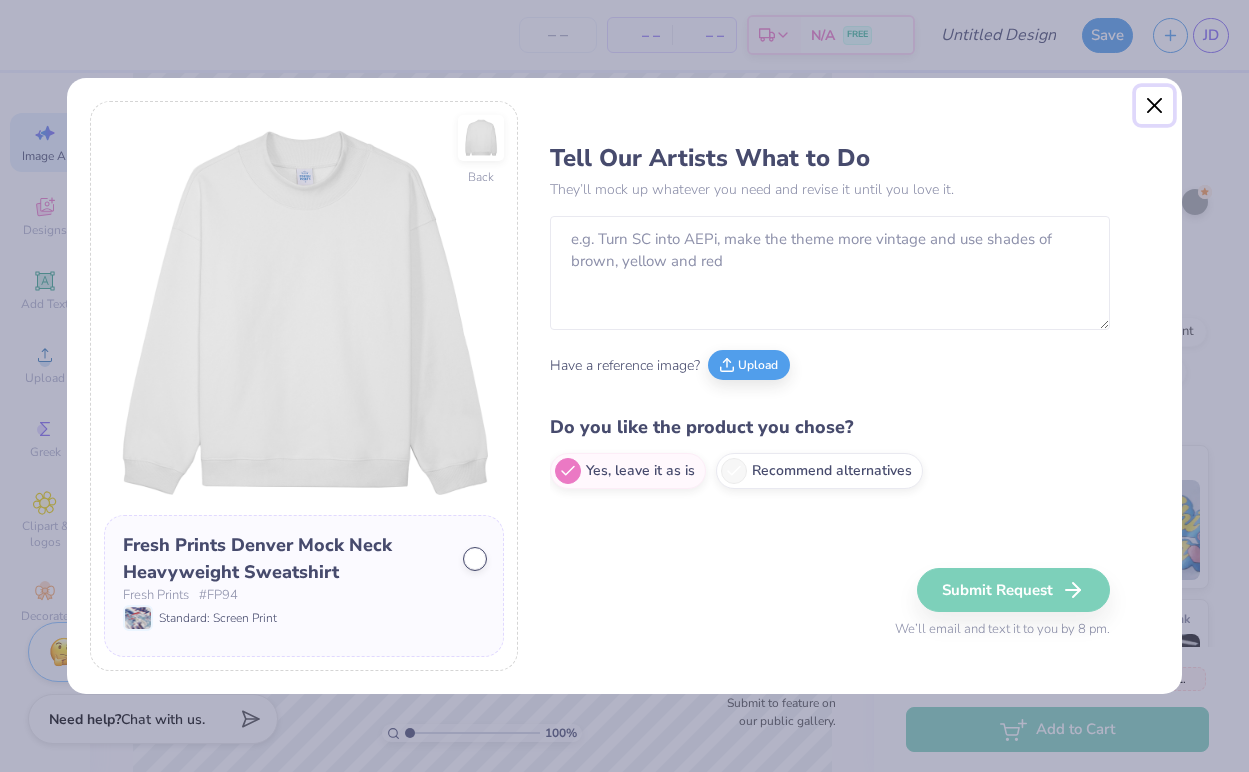 click at bounding box center [1155, 106] 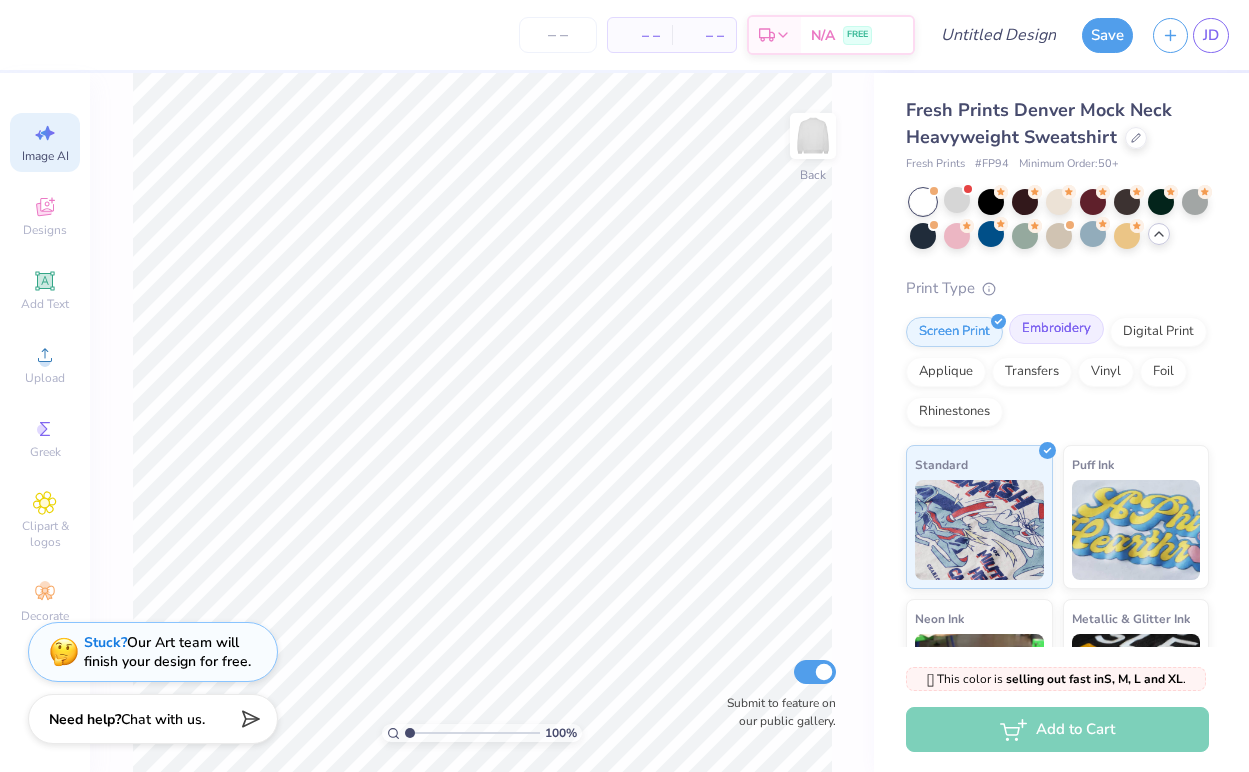 click on "Embroidery" at bounding box center [1056, 329] 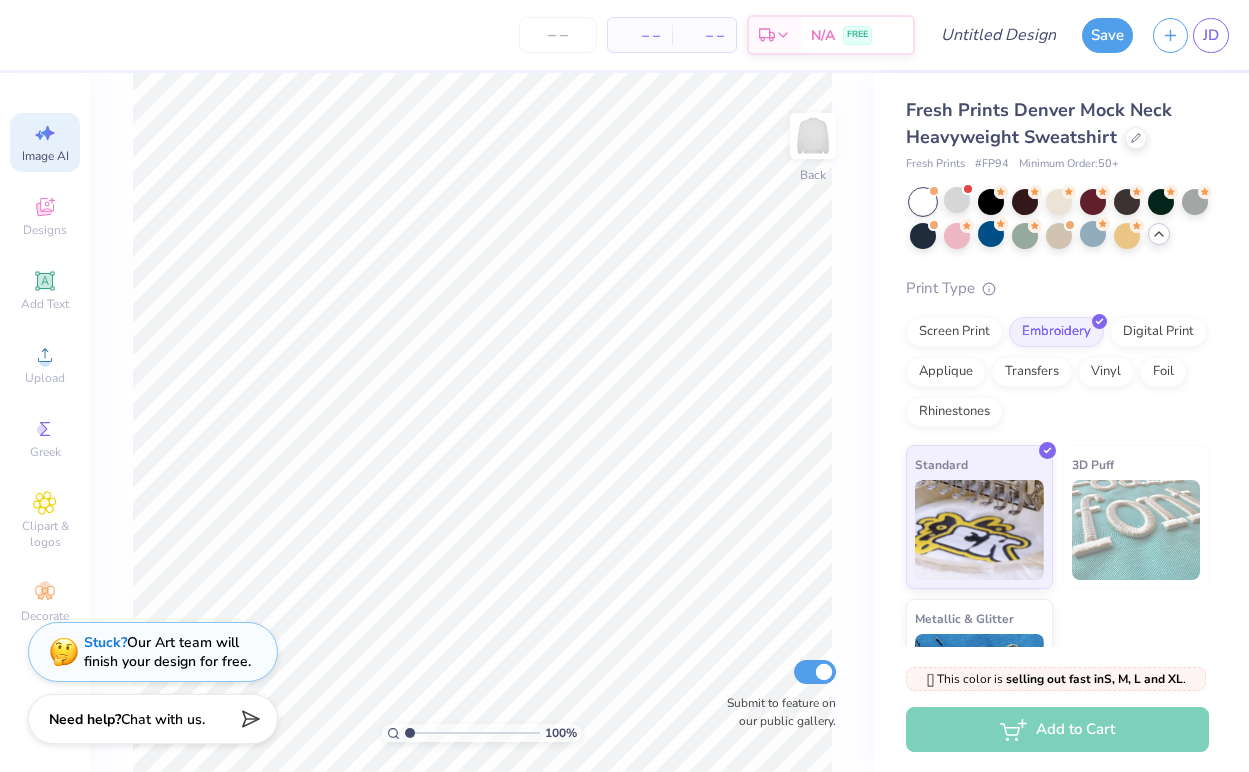 click 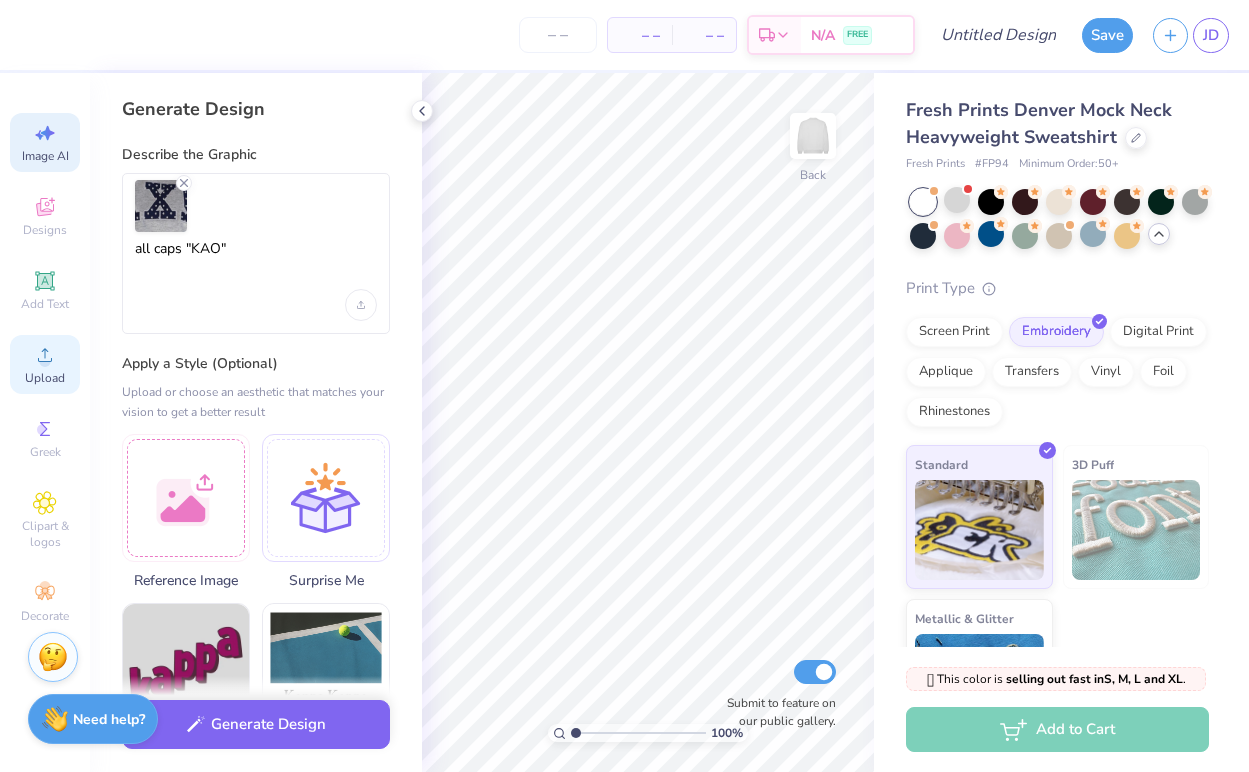 click 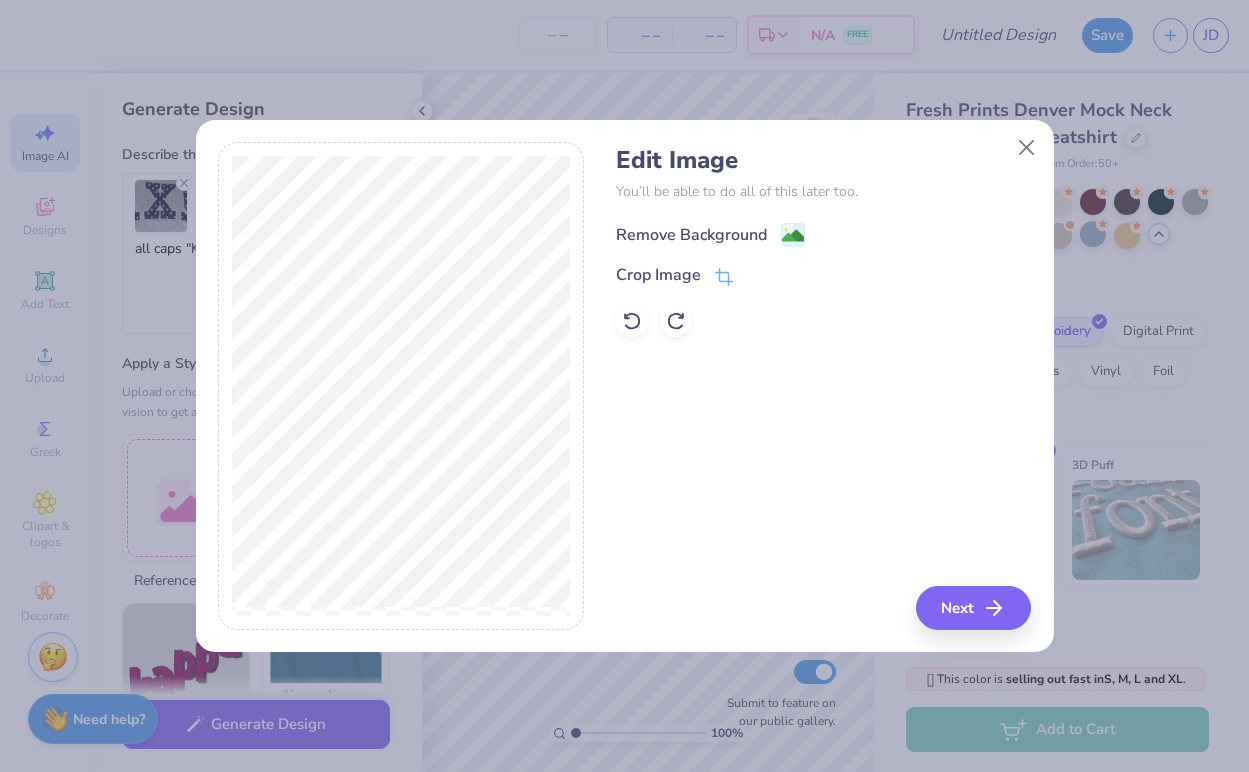 click on "Remove Background" at bounding box center (691, 235) 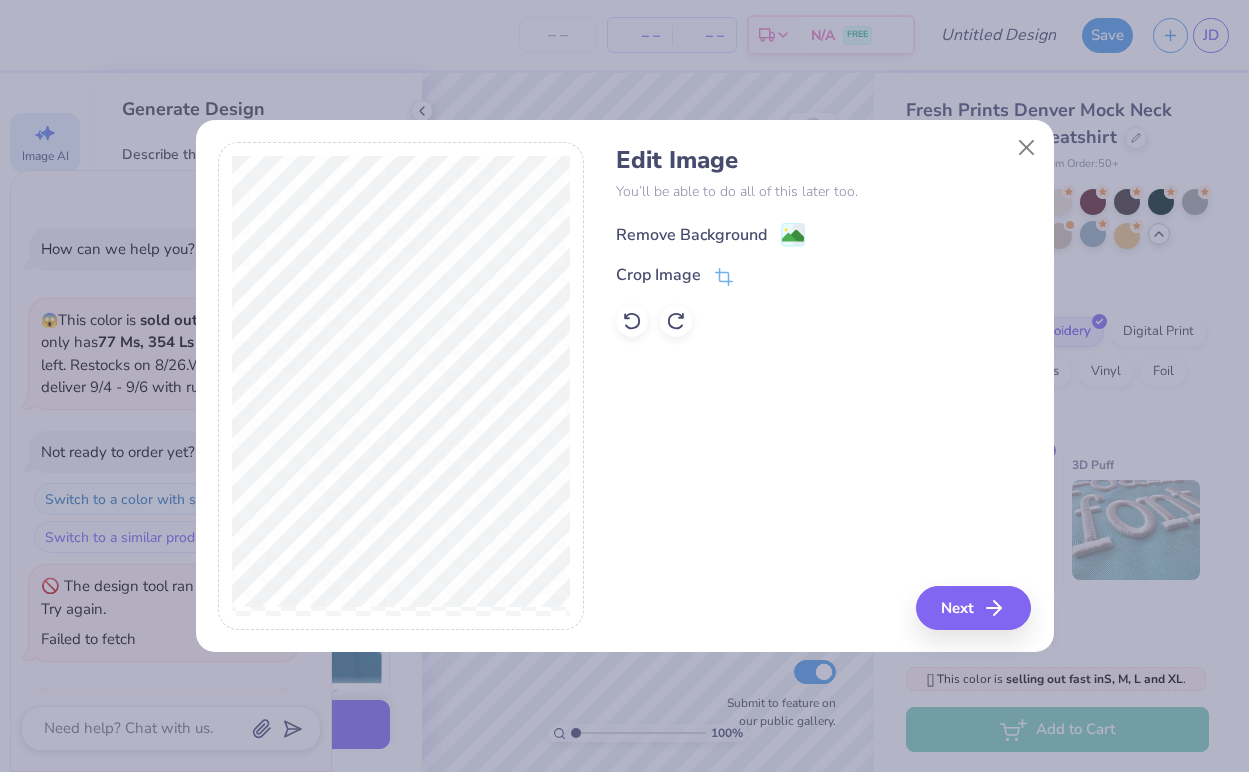scroll, scrollTop: 1340, scrollLeft: 0, axis: vertical 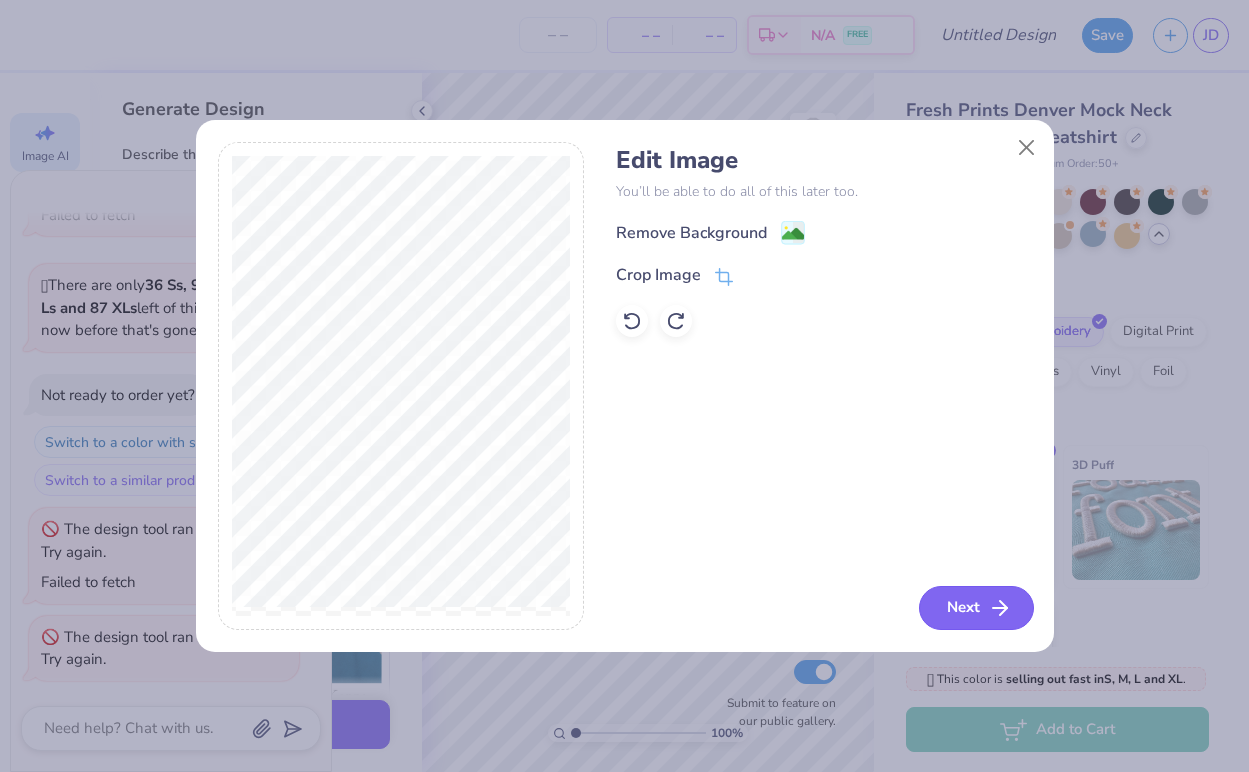 click on "Next" at bounding box center (976, 608) 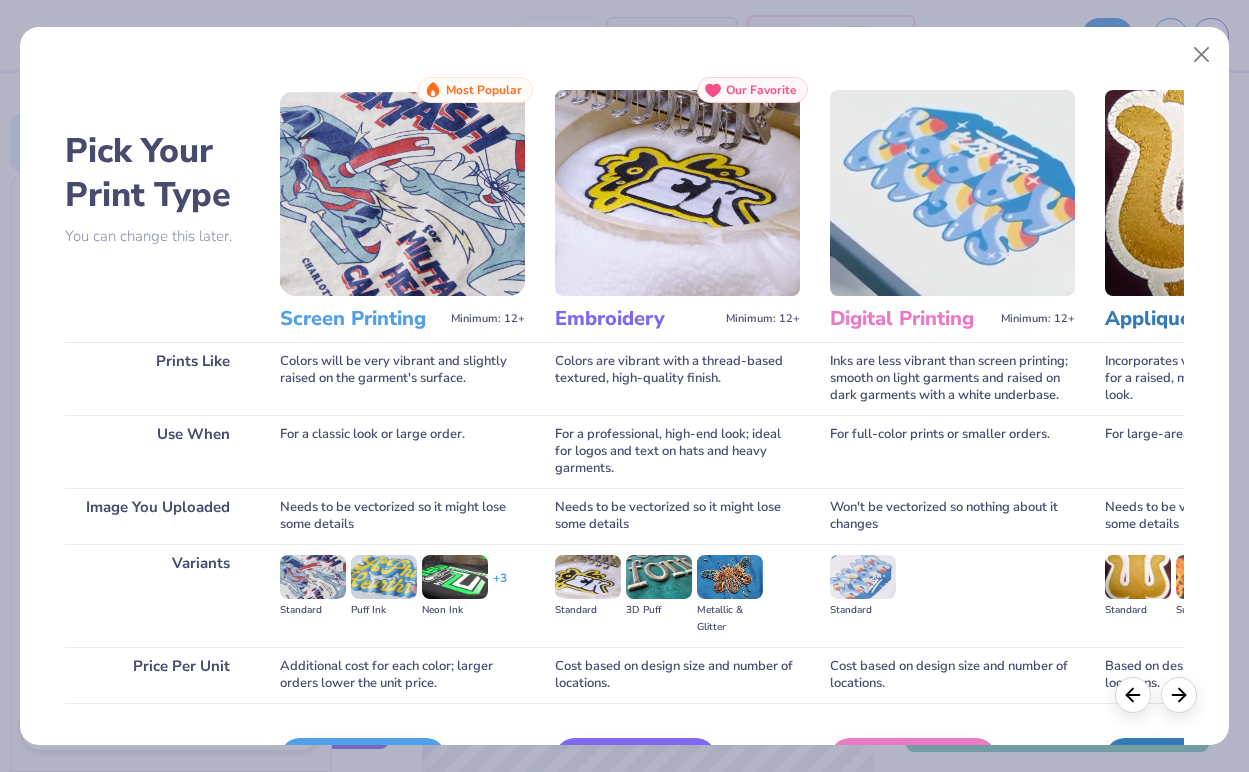 scroll, scrollTop: 108, scrollLeft: 0, axis: vertical 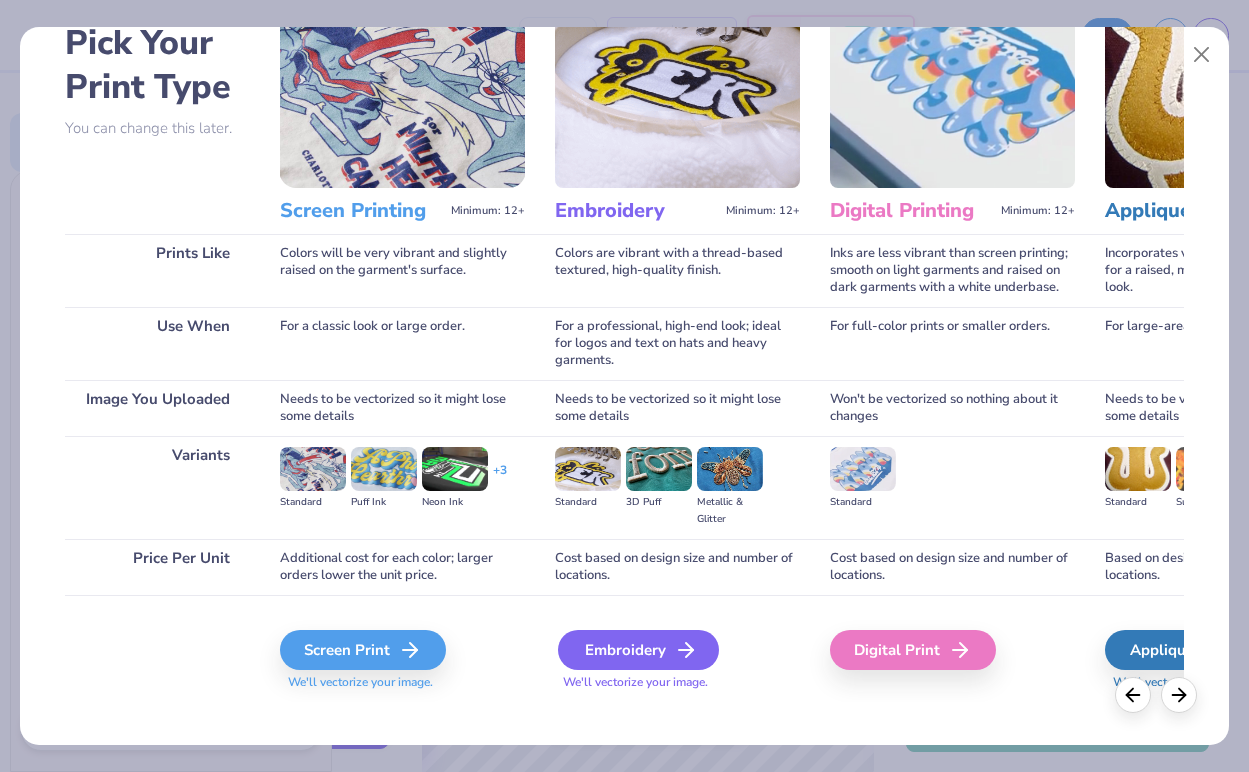 click on "Embroidery" at bounding box center [638, 650] 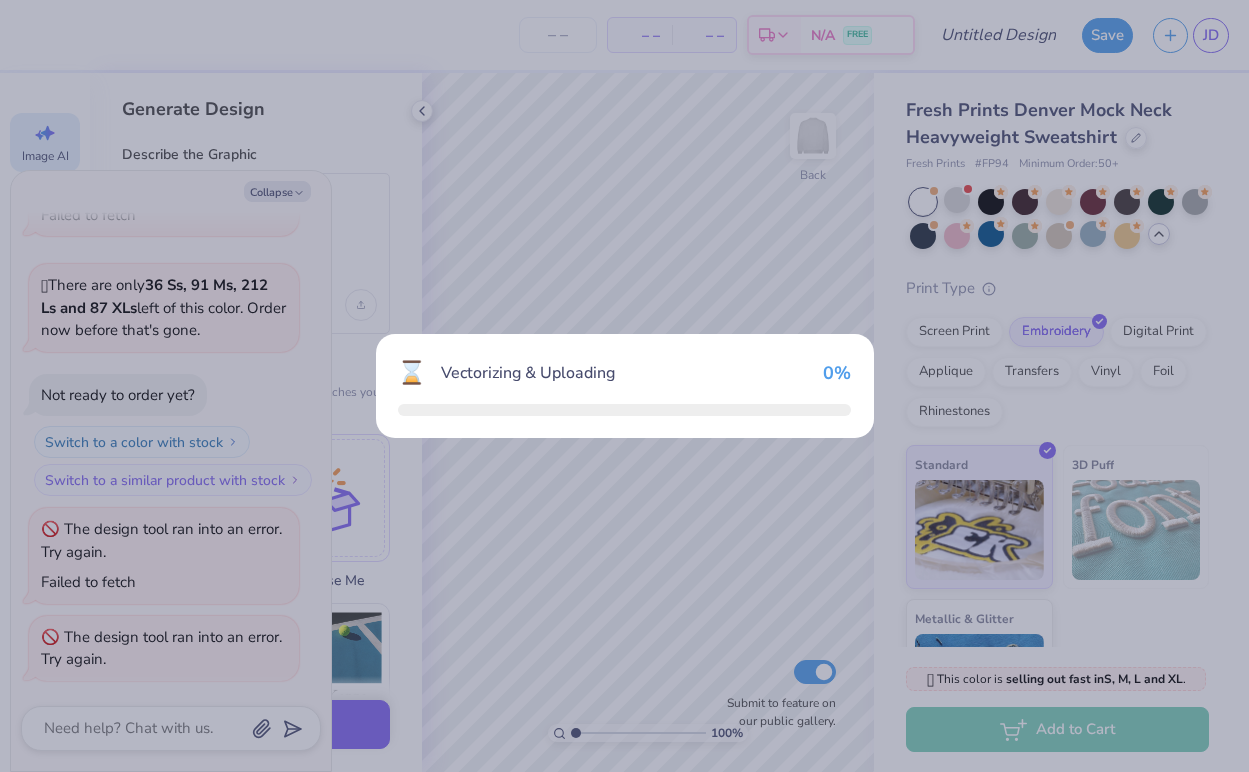 scroll, scrollTop: 1417, scrollLeft: 0, axis: vertical 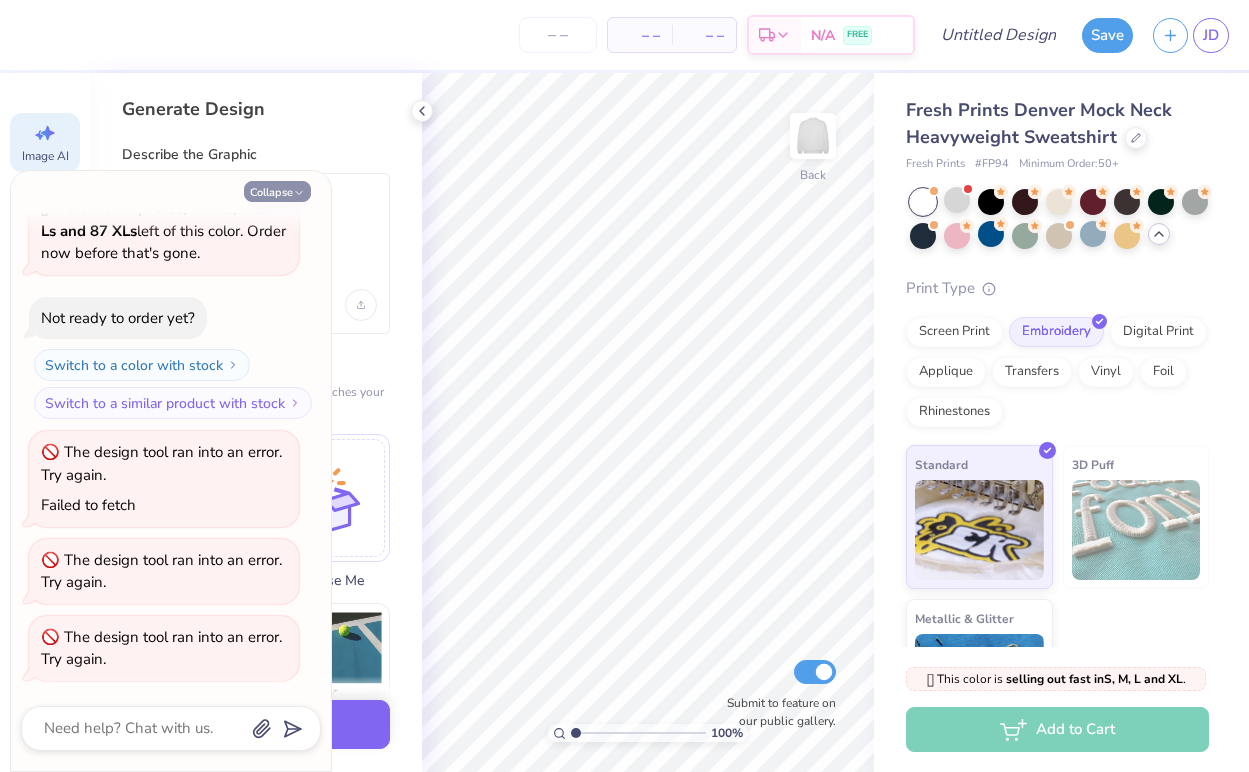 click 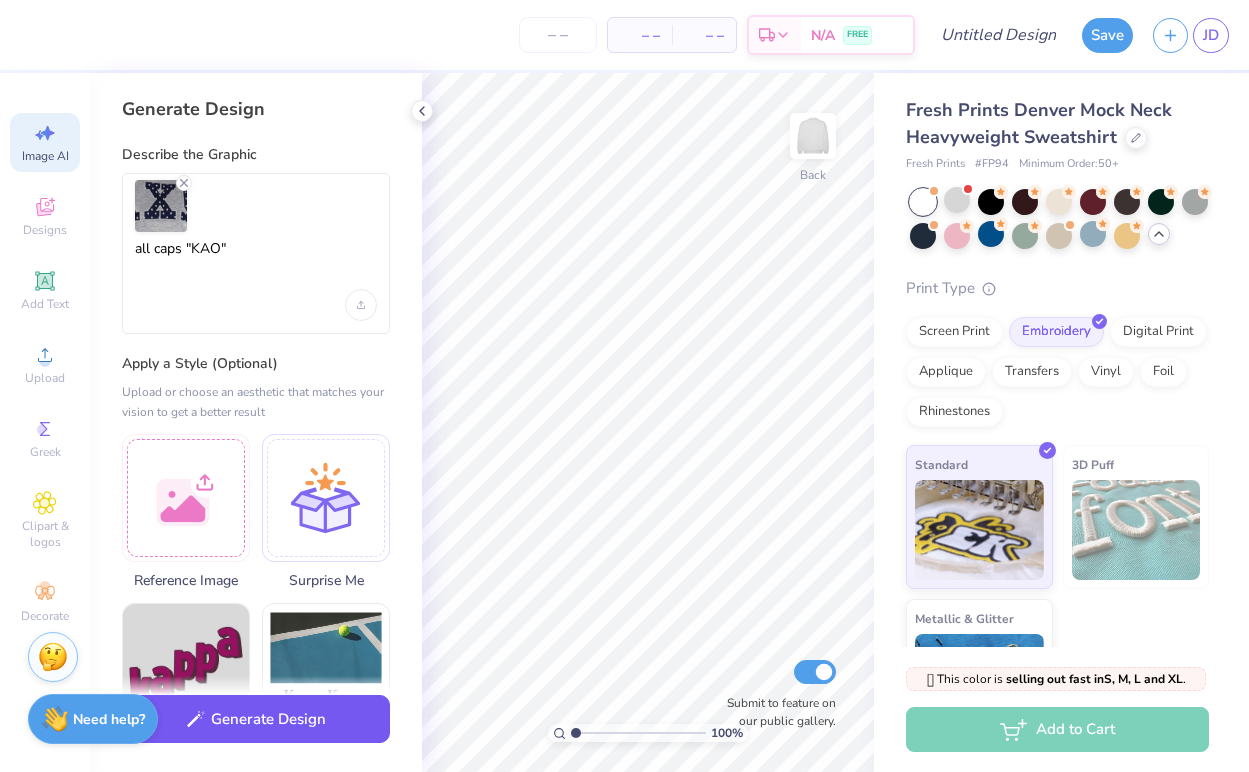 click on "Generate Design" at bounding box center (256, 719) 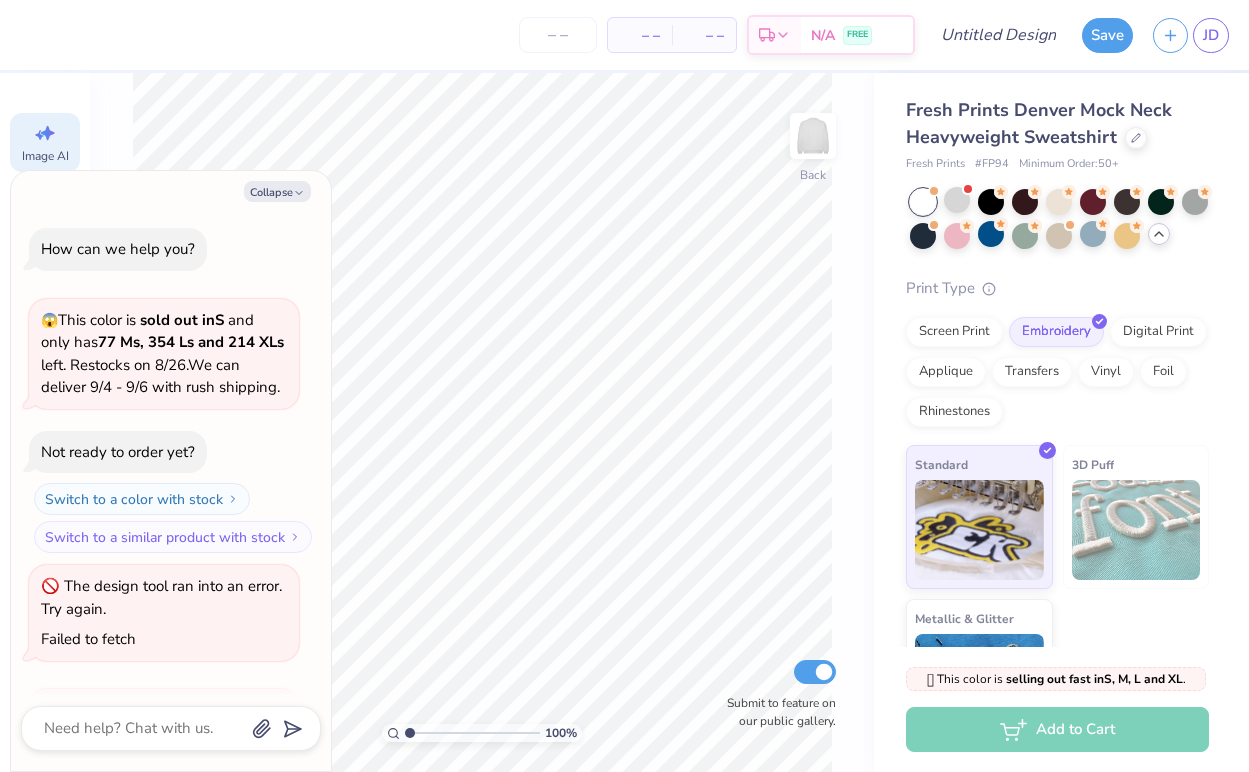 scroll, scrollTop: 1525, scrollLeft: 0, axis: vertical 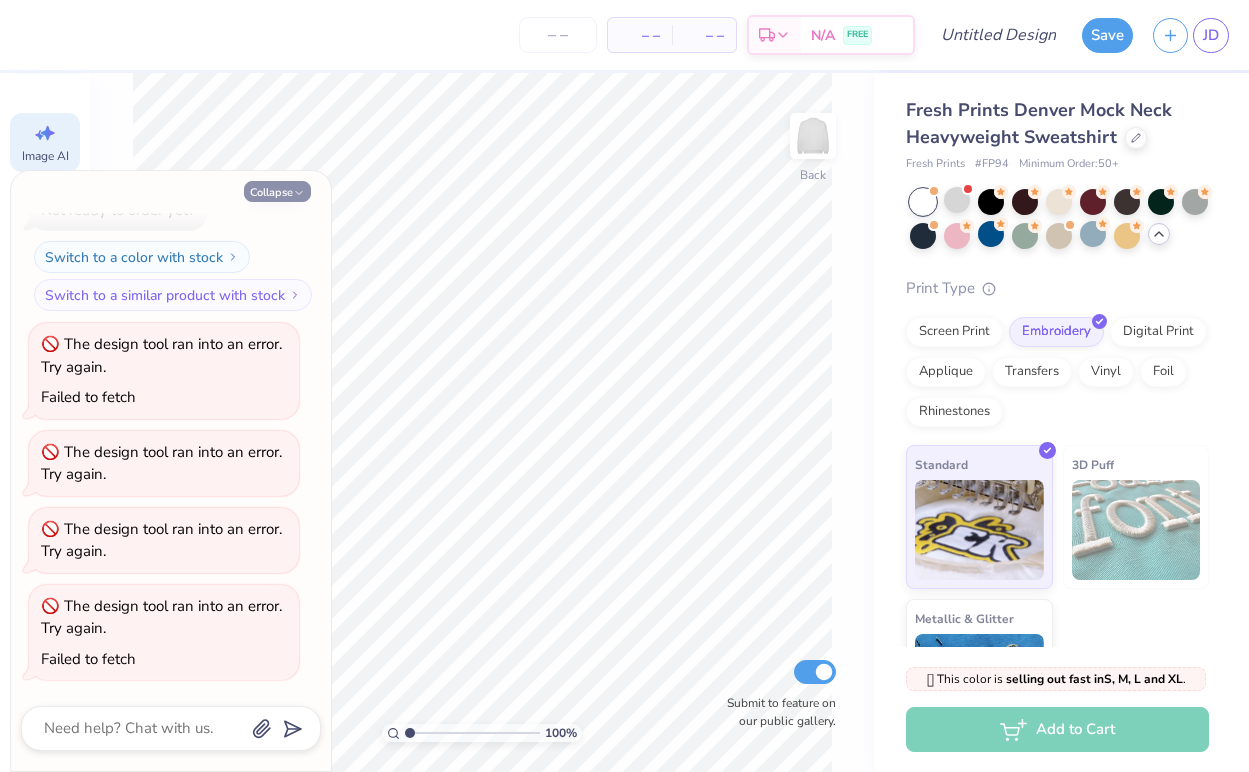 click on "Collapse" at bounding box center [277, 191] 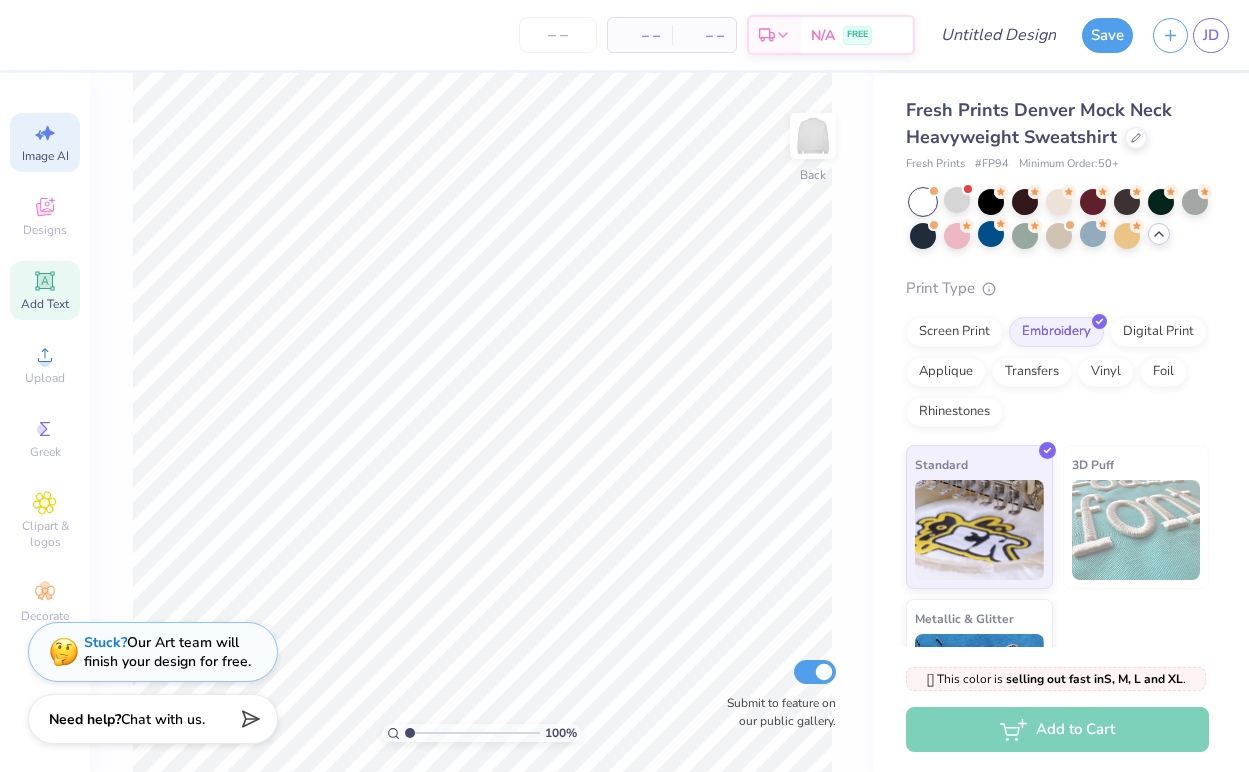 click on "Add Text" at bounding box center (45, 304) 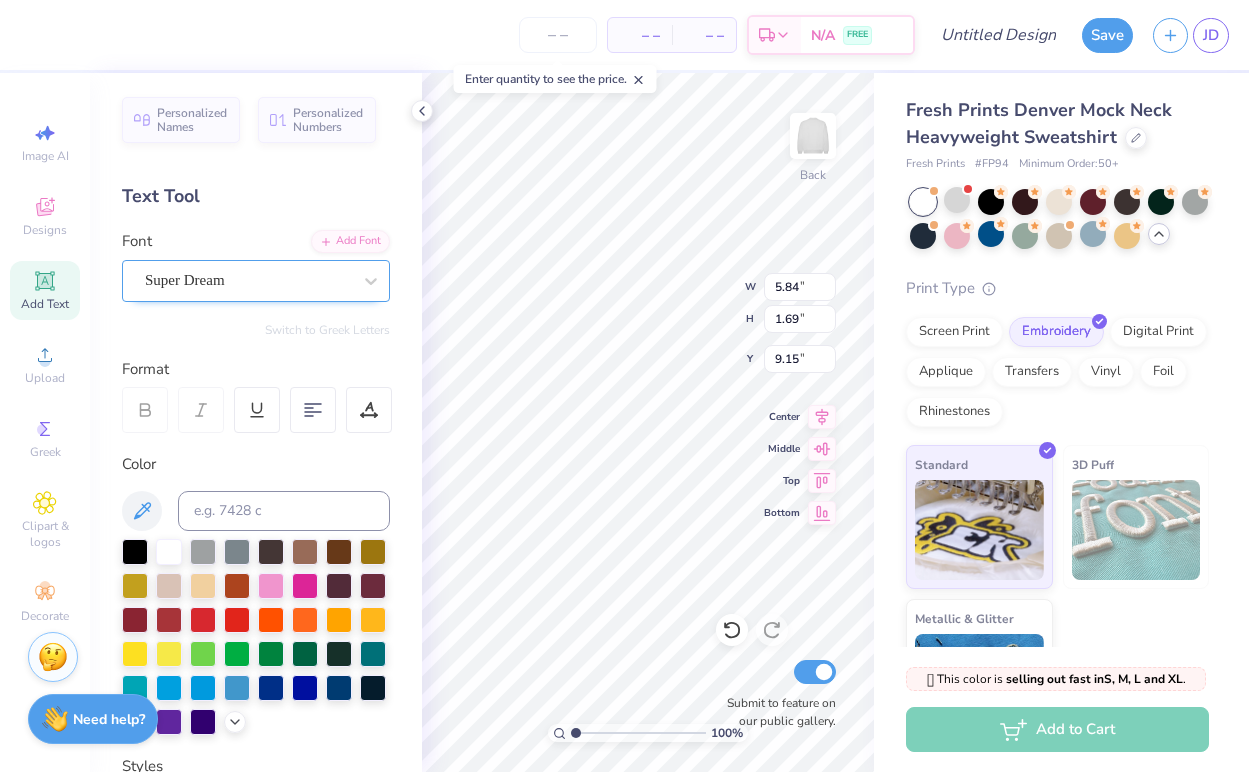 click on "Super Dream" at bounding box center (248, 280) 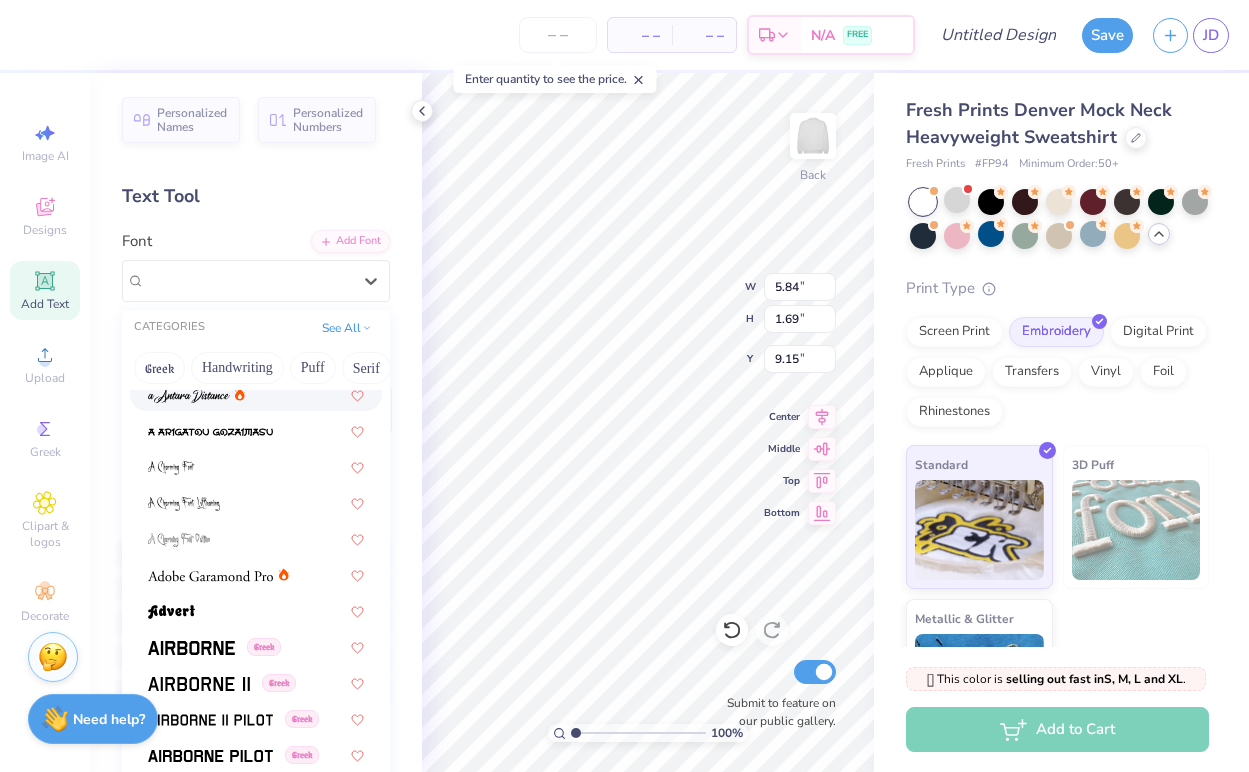 scroll, scrollTop: 61, scrollLeft: 0, axis: vertical 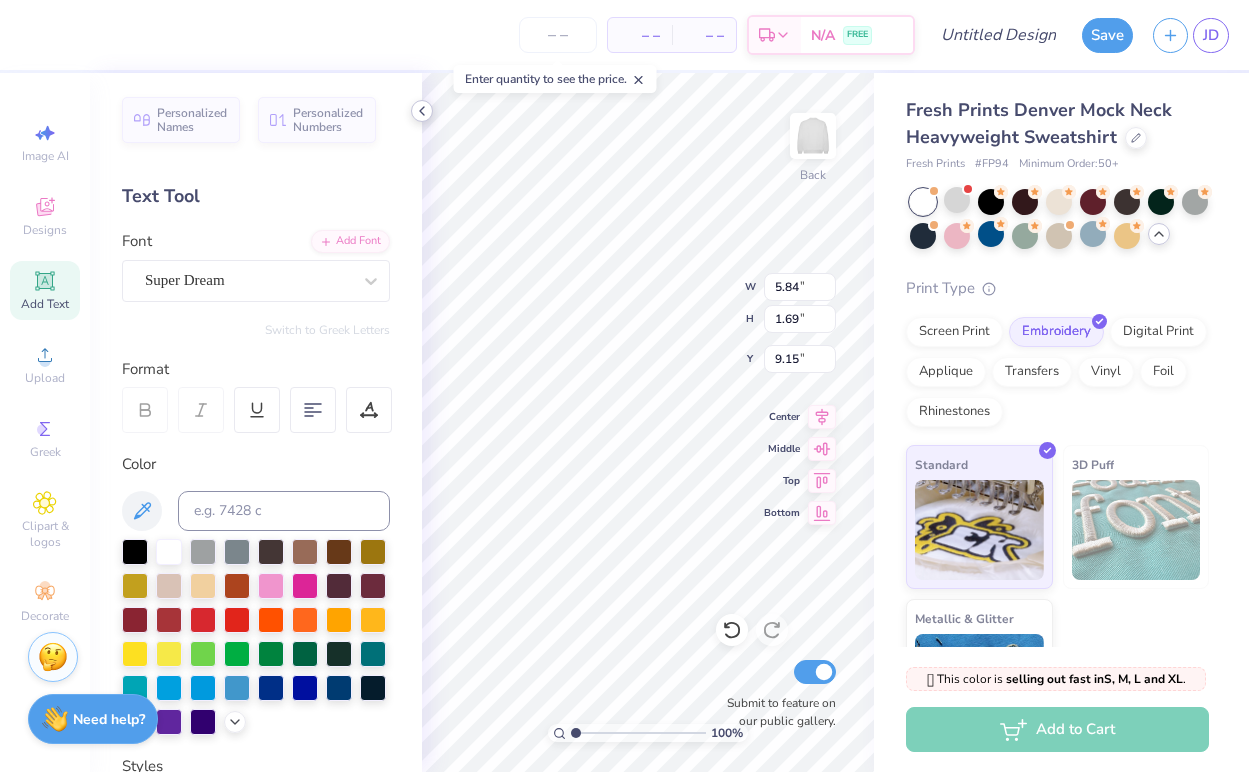 click at bounding box center [422, 111] 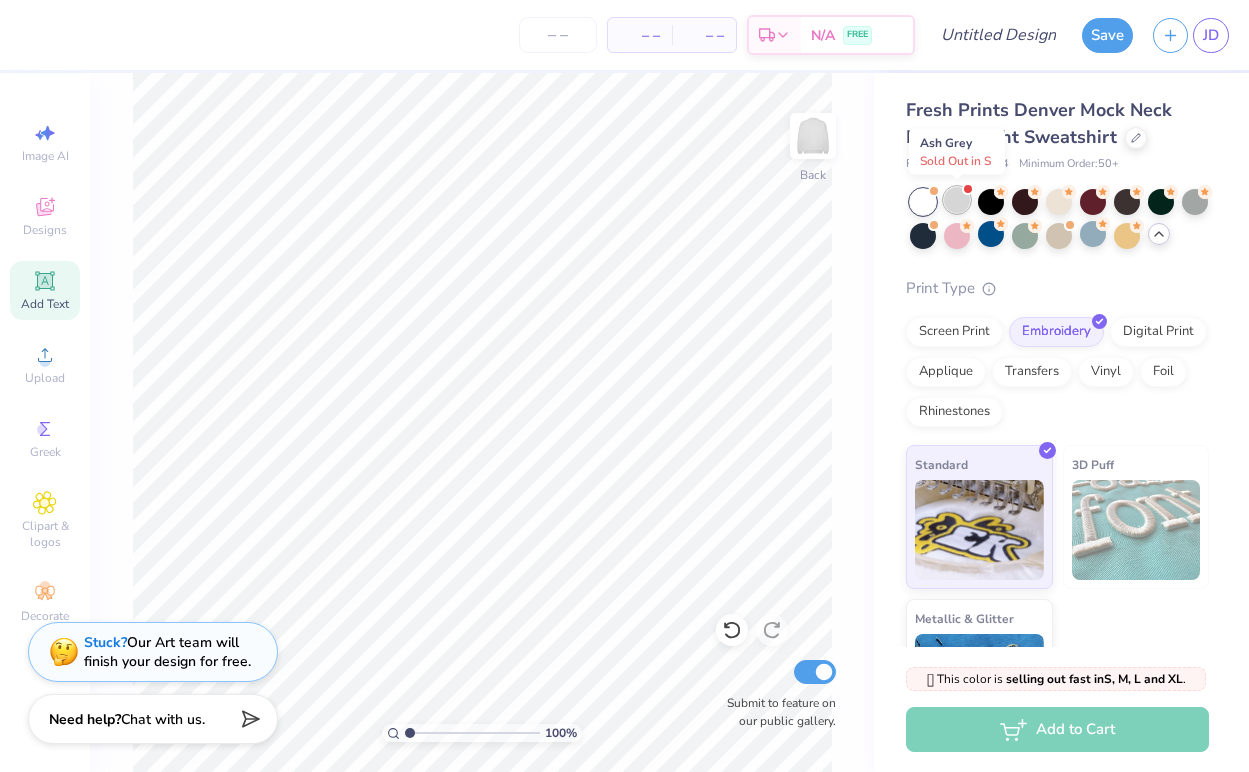 click at bounding box center (957, 200) 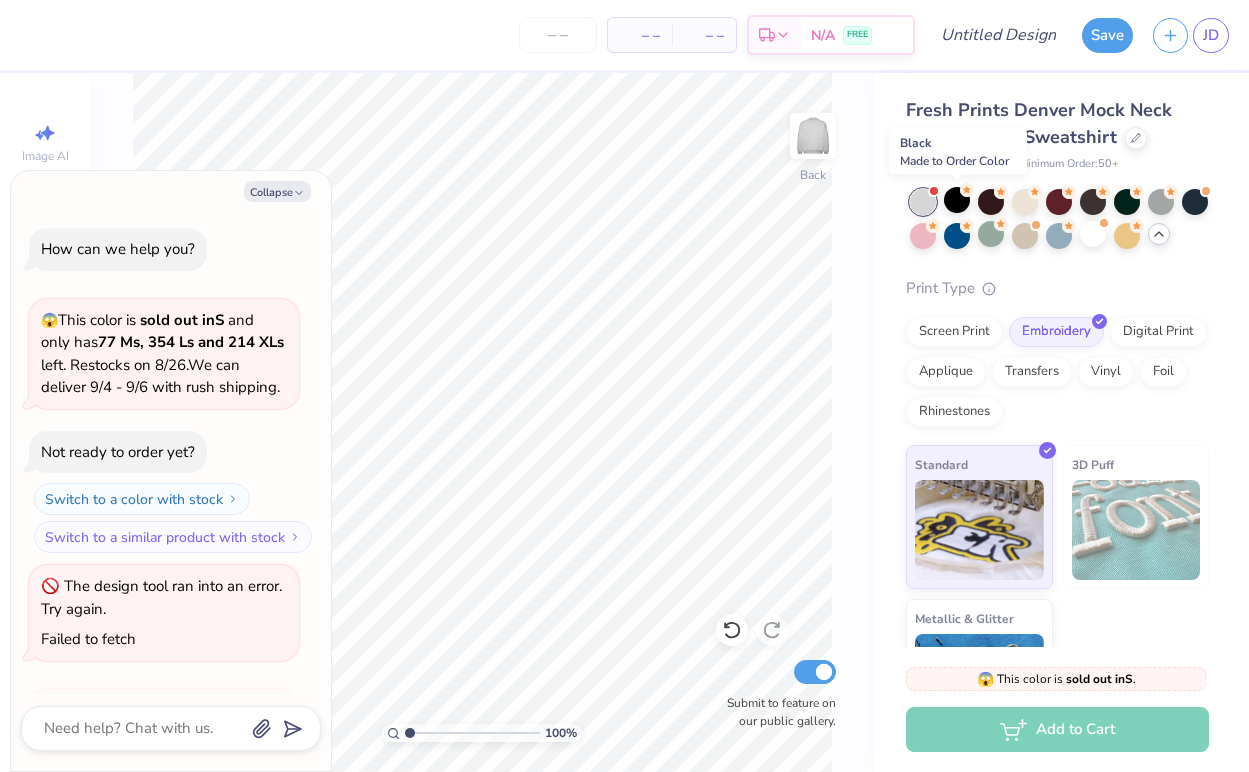 scroll, scrollTop: 1807, scrollLeft: 0, axis: vertical 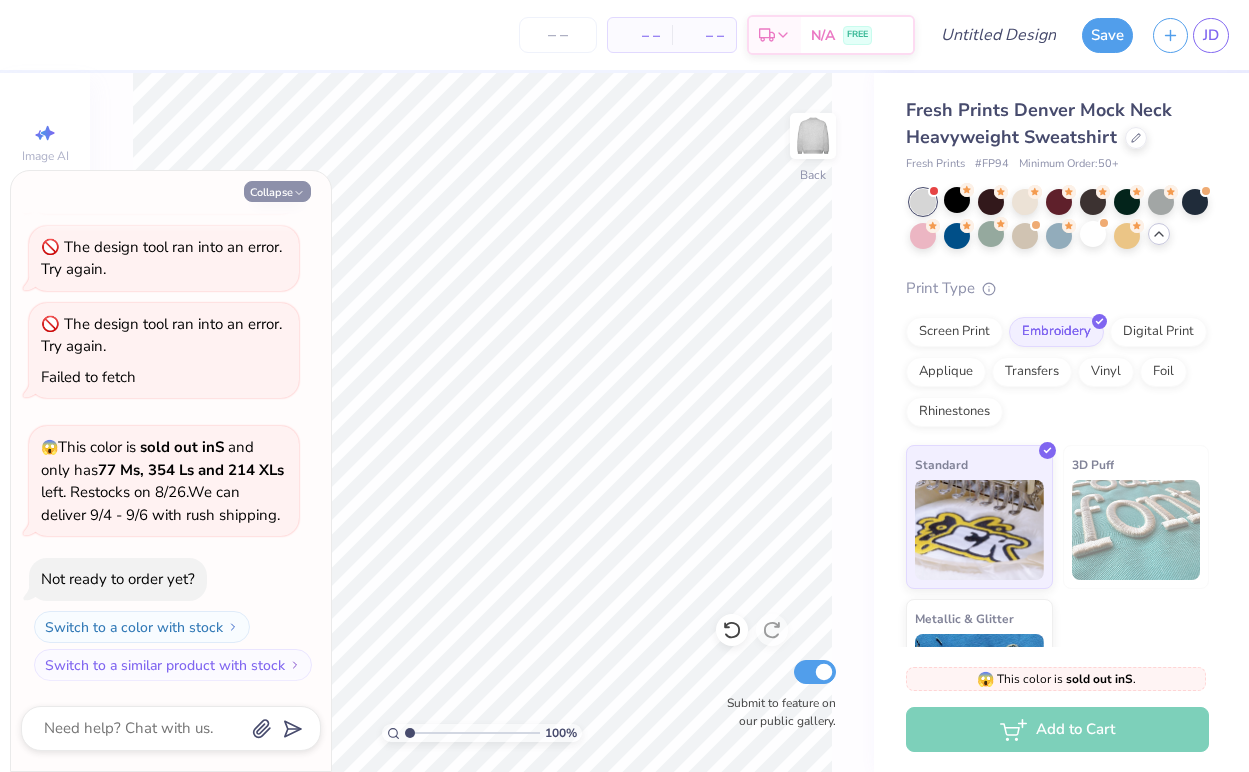 click 